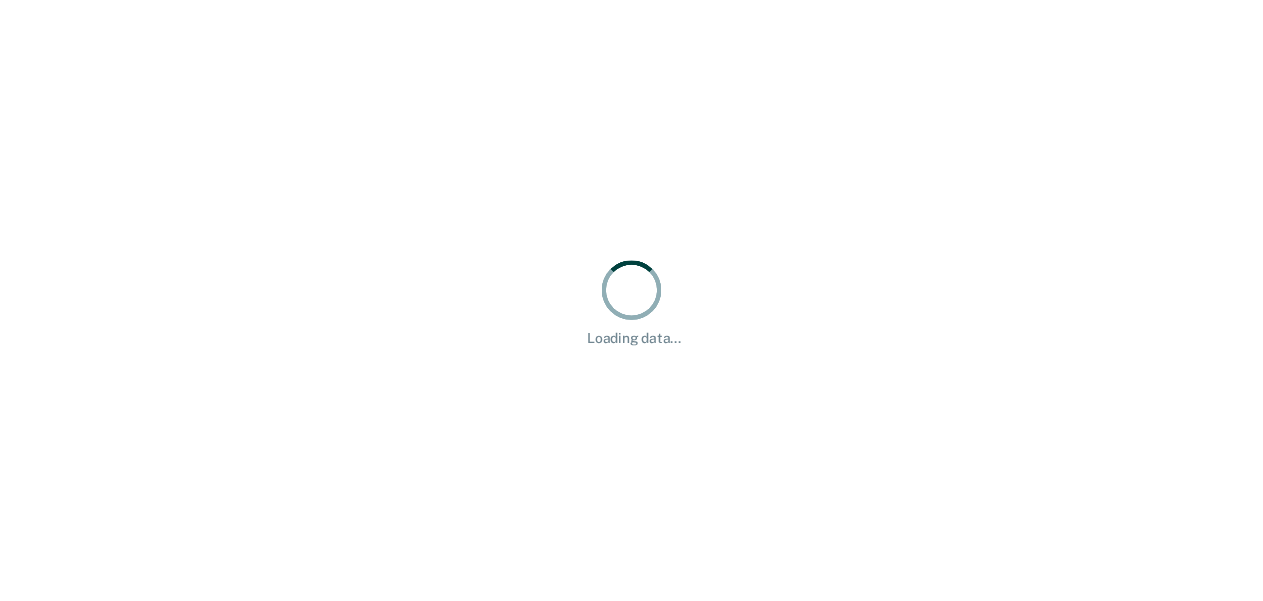 scroll, scrollTop: 0, scrollLeft: 0, axis: both 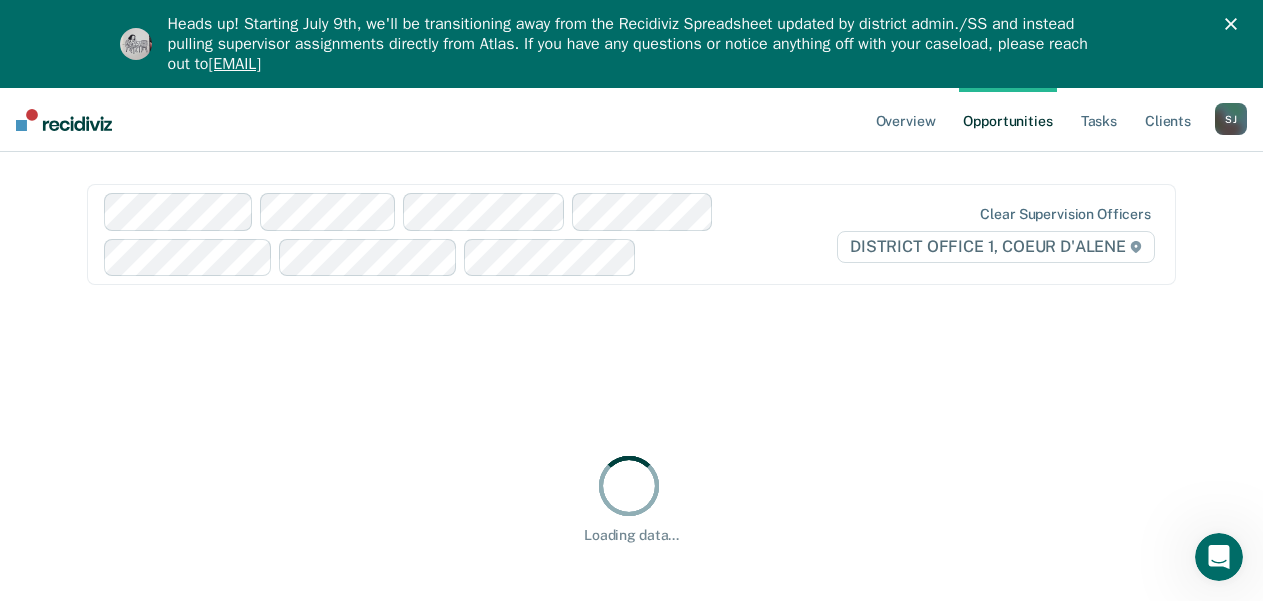 click on "S J" at bounding box center (1231, 119) 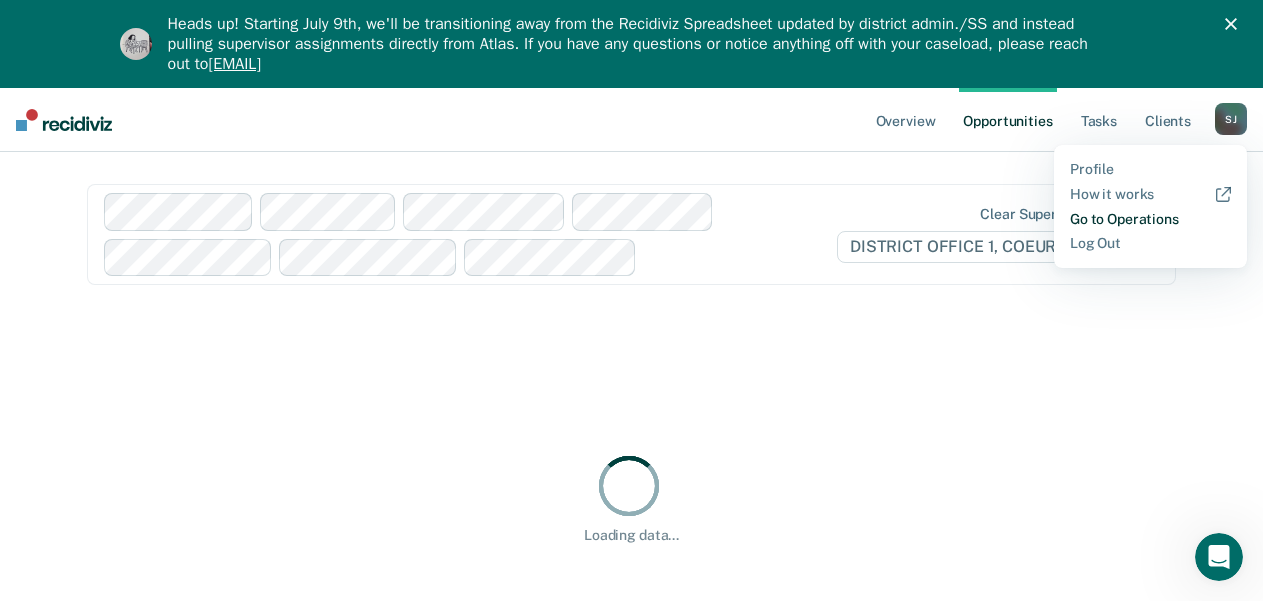 click on "Go to Operations" at bounding box center (1150, 219) 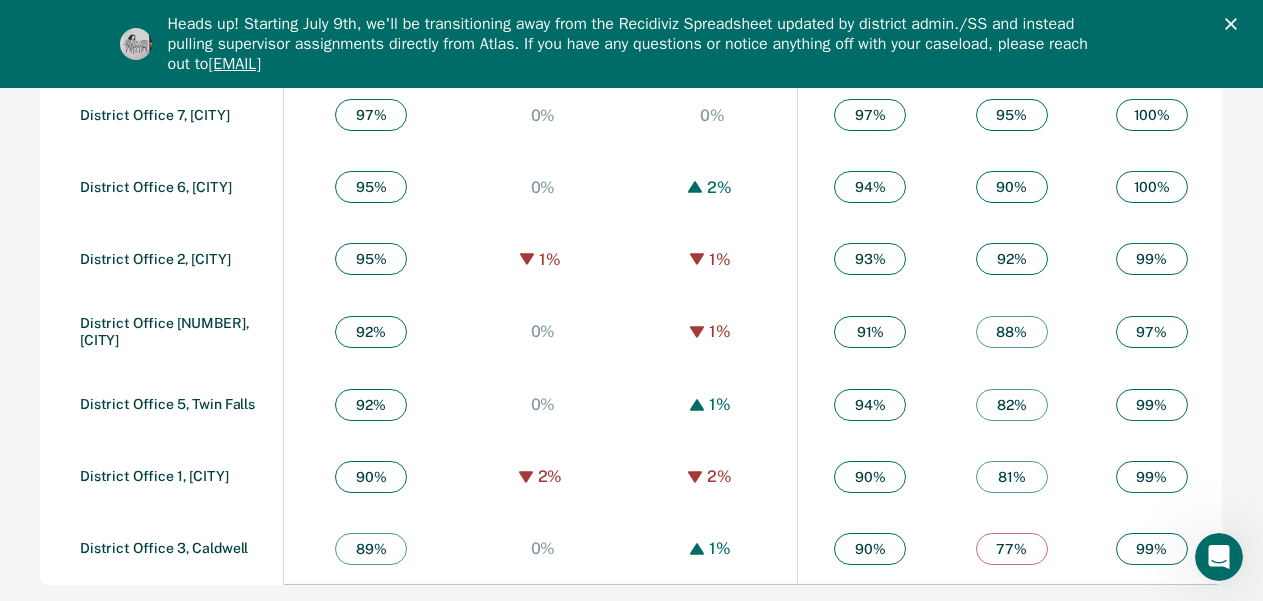 scroll, scrollTop: 1695, scrollLeft: 0, axis: vertical 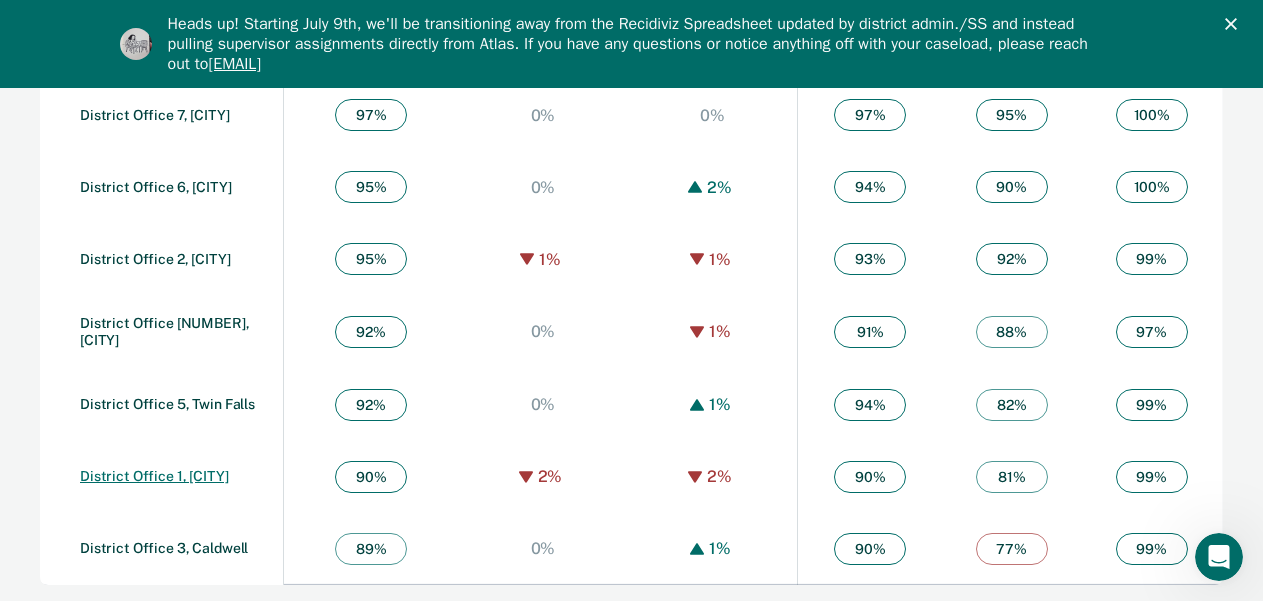 click on "District Office 1, [CITY]" at bounding box center (154, 476) 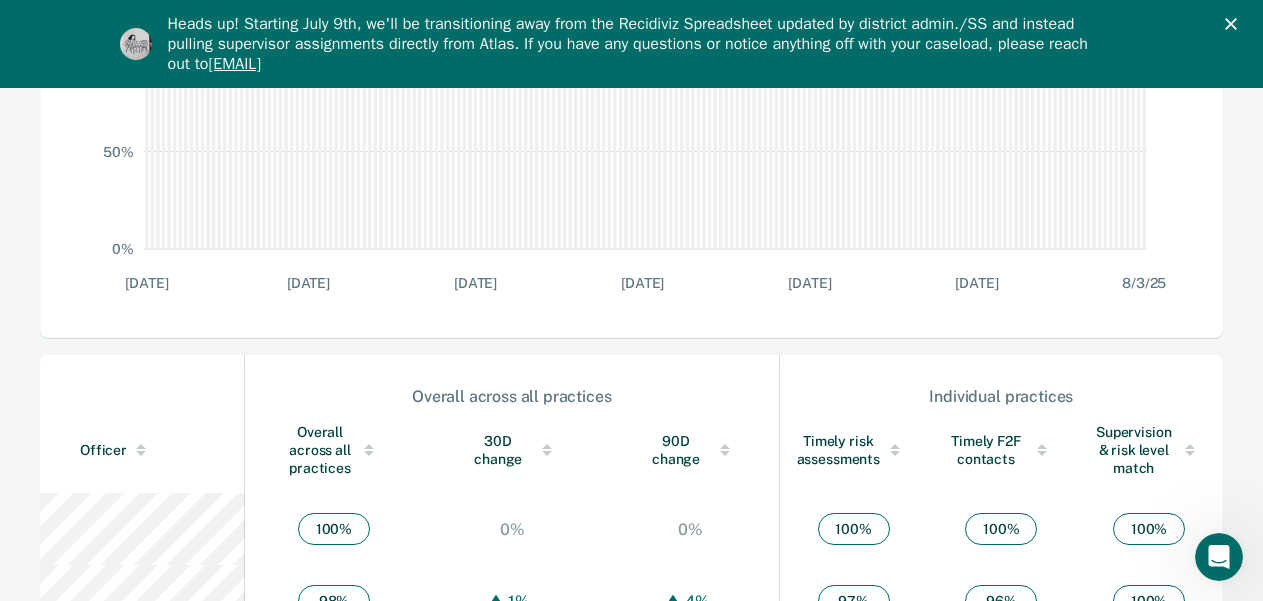 scroll, scrollTop: 1300, scrollLeft: 0, axis: vertical 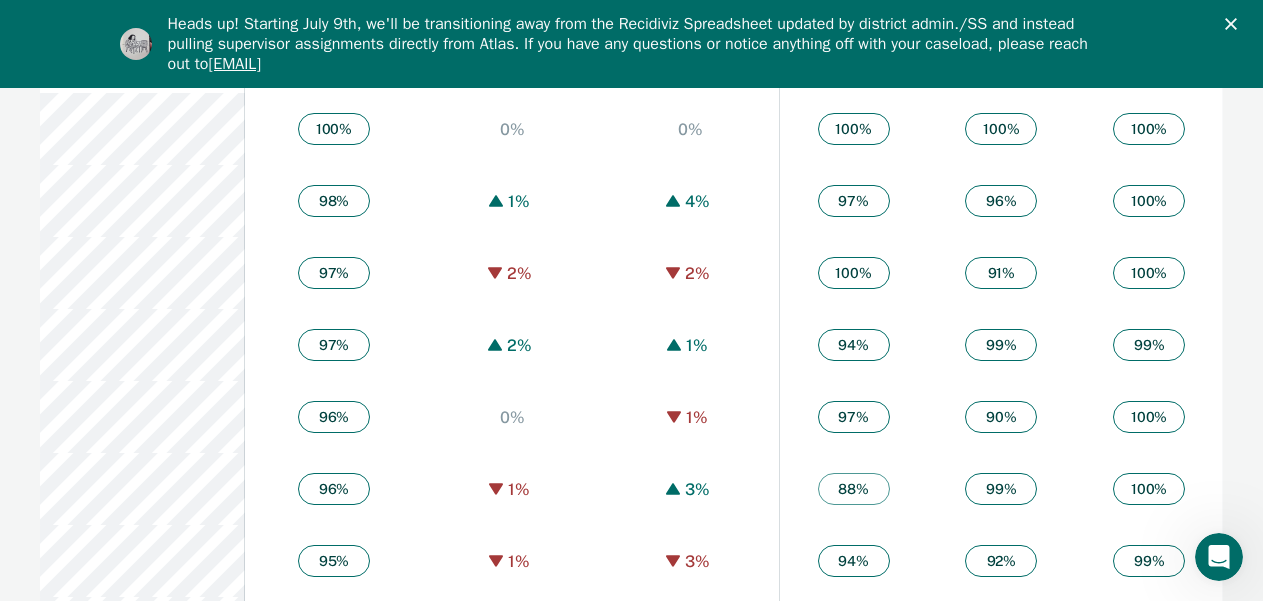 click on "Officer" at bounding box center [158, 50] 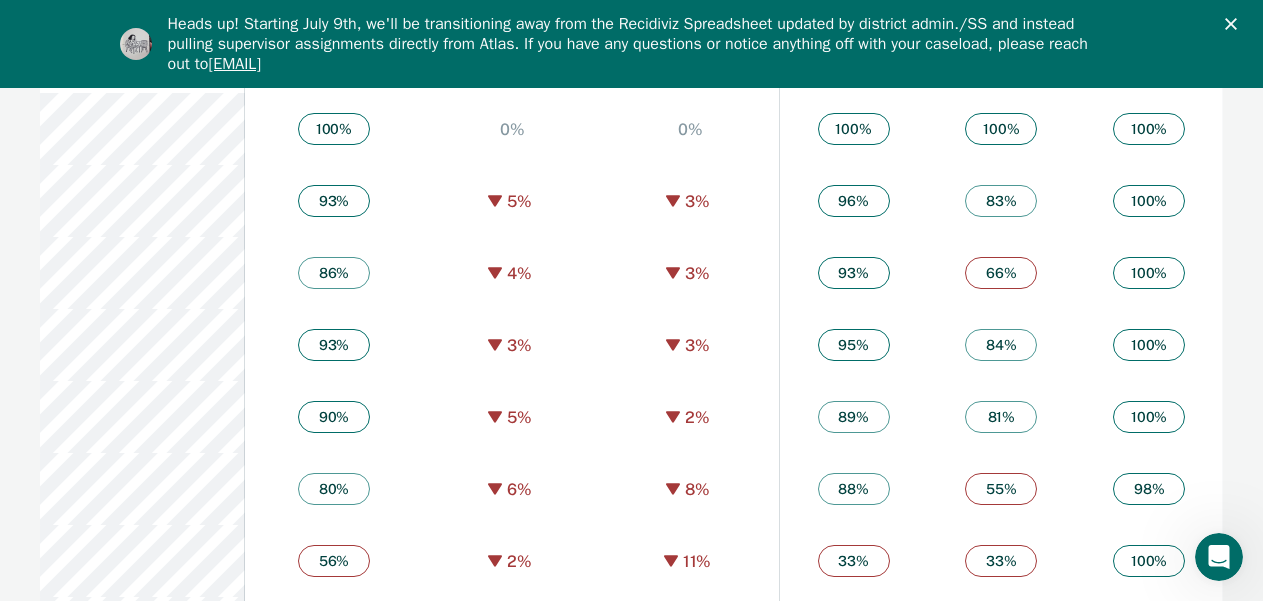 click on "Officer" at bounding box center (158, 50) 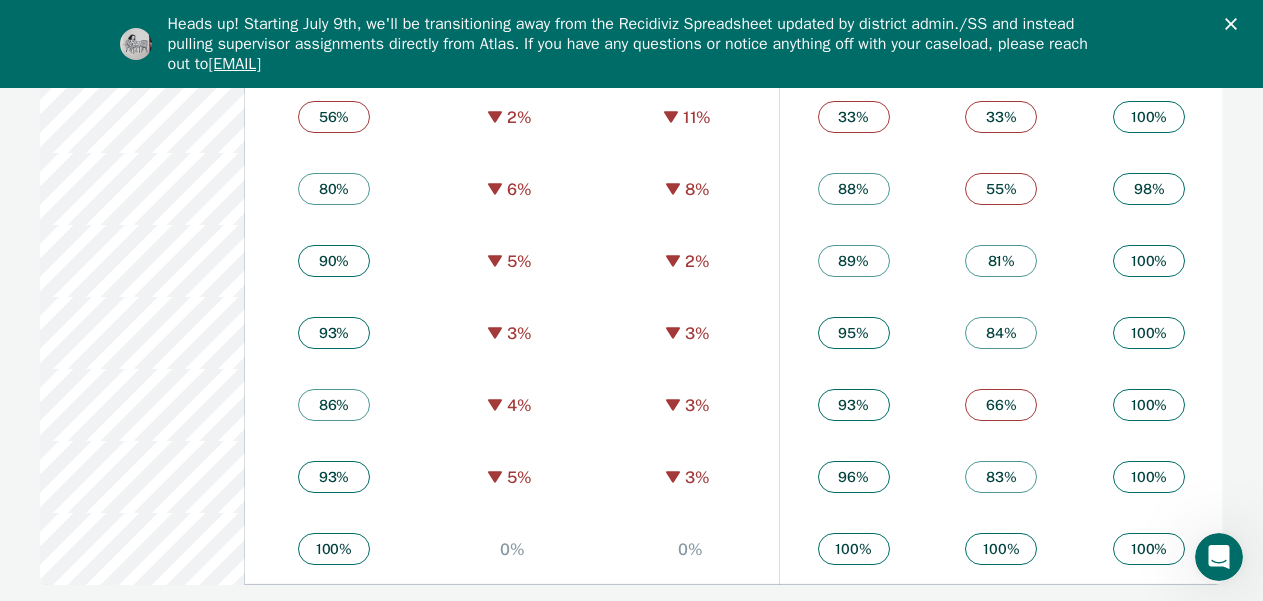 scroll, scrollTop: 2995, scrollLeft: 0, axis: vertical 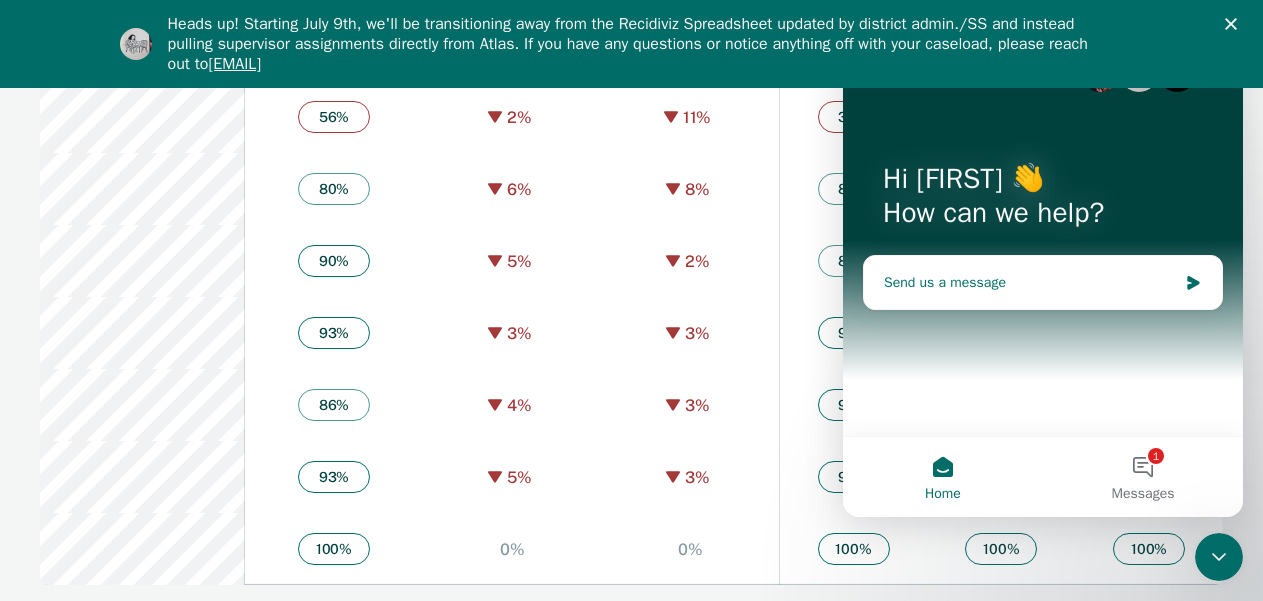click on "Send us a message" at bounding box center [1030, 282] 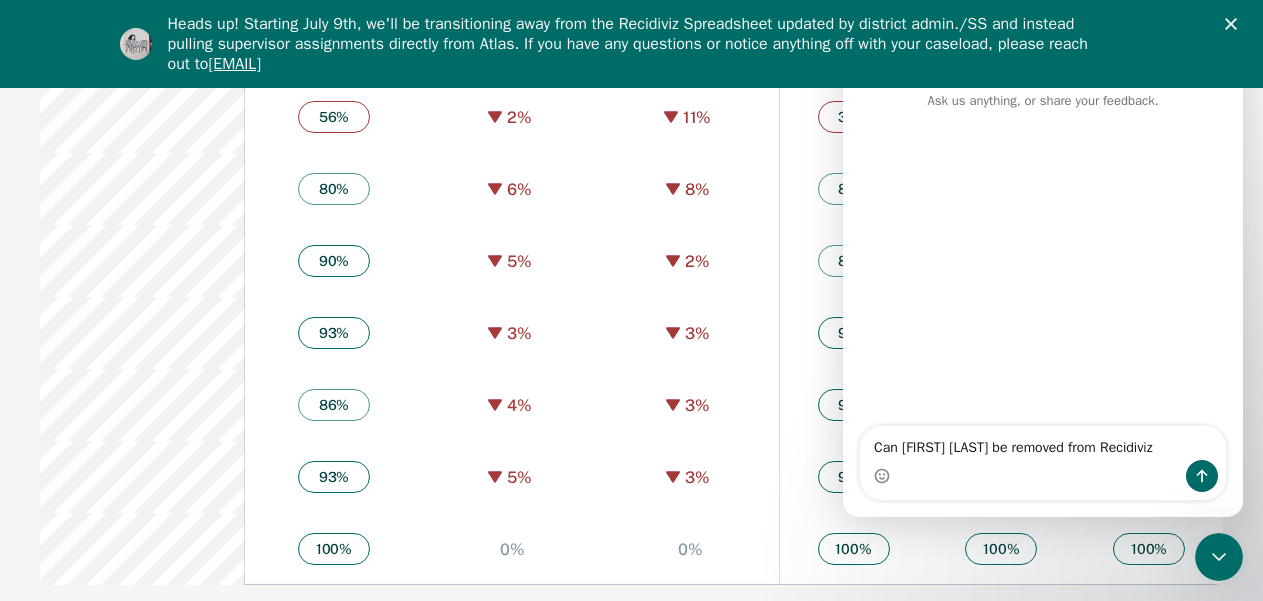 click on "Can [FIRST] [LAST] be removed from Recidiviz" at bounding box center [1043, 443] 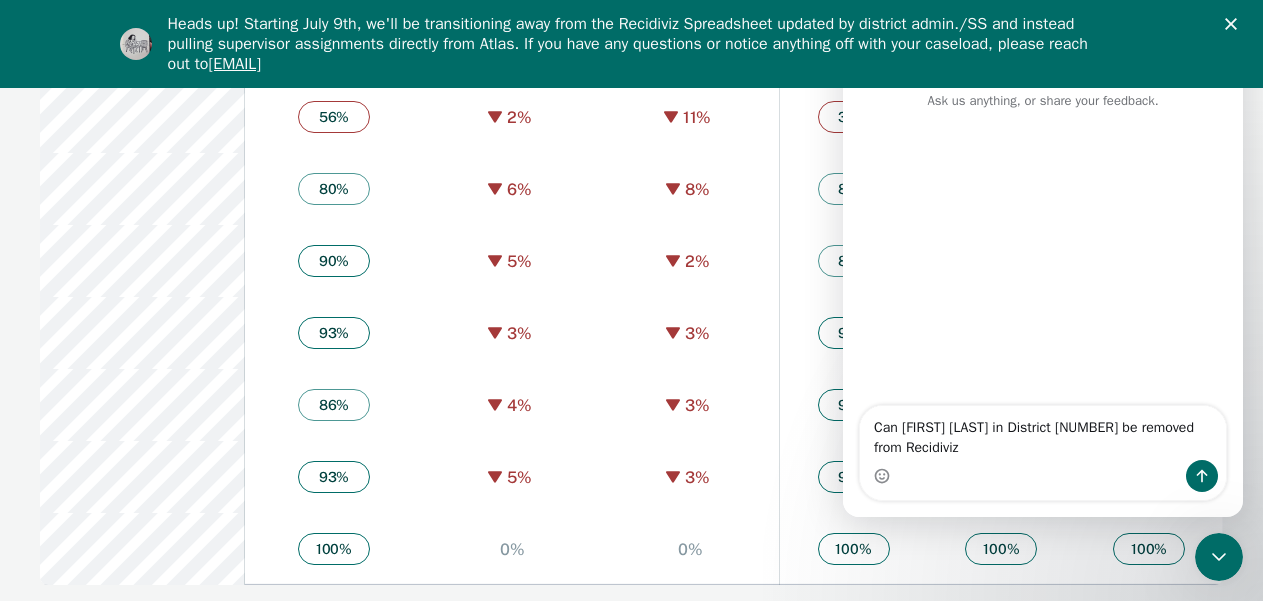 click on "Can [FIRST] [LAST] in District [NUMBER] be removed from Recidiviz" at bounding box center (1043, 433) 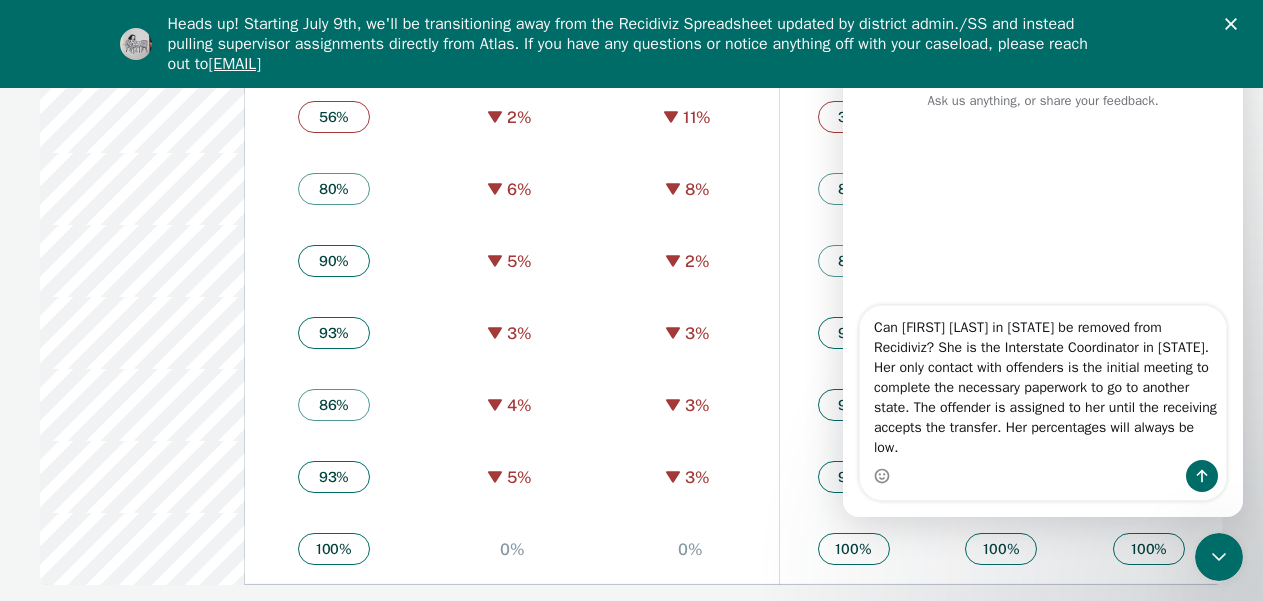 click on "Can [FIRST] [LAST] in [STATE] be removed from Recidiviz? She is the Interstate Coordinator in [STATE]. Her only contact with offenders is the initial meeting to complete the necessary paperwork to go to another state. The offender is assigned to her until the receiving accepts the transfer. Her percentages will always be low." at bounding box center (1043, 383) 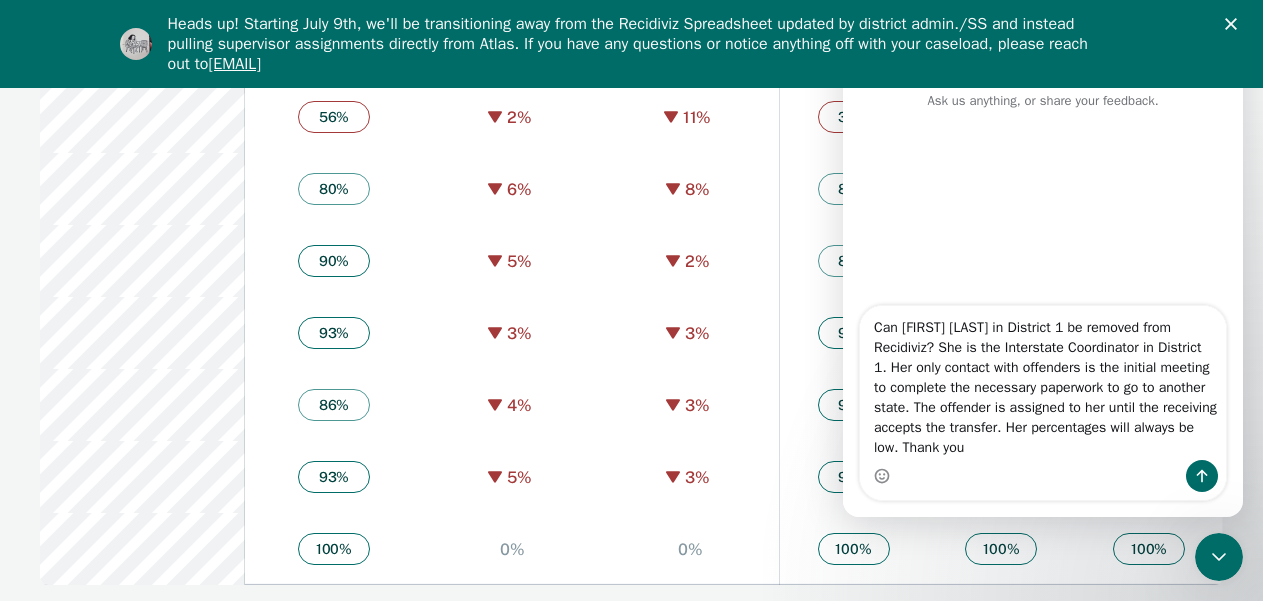 click on "Can [FIRST] [LAST] in District 1 be removed from Recidiviz? She is the Interstate Coordinator in District 1. Her only contact with offenders is the initial meeting to complete the necessary paperwork to go to another state. The offender is assigned to her until the receiving accepts the transfer. Her percentages will always be low. Thank you" at bounding box center [1043, 383] 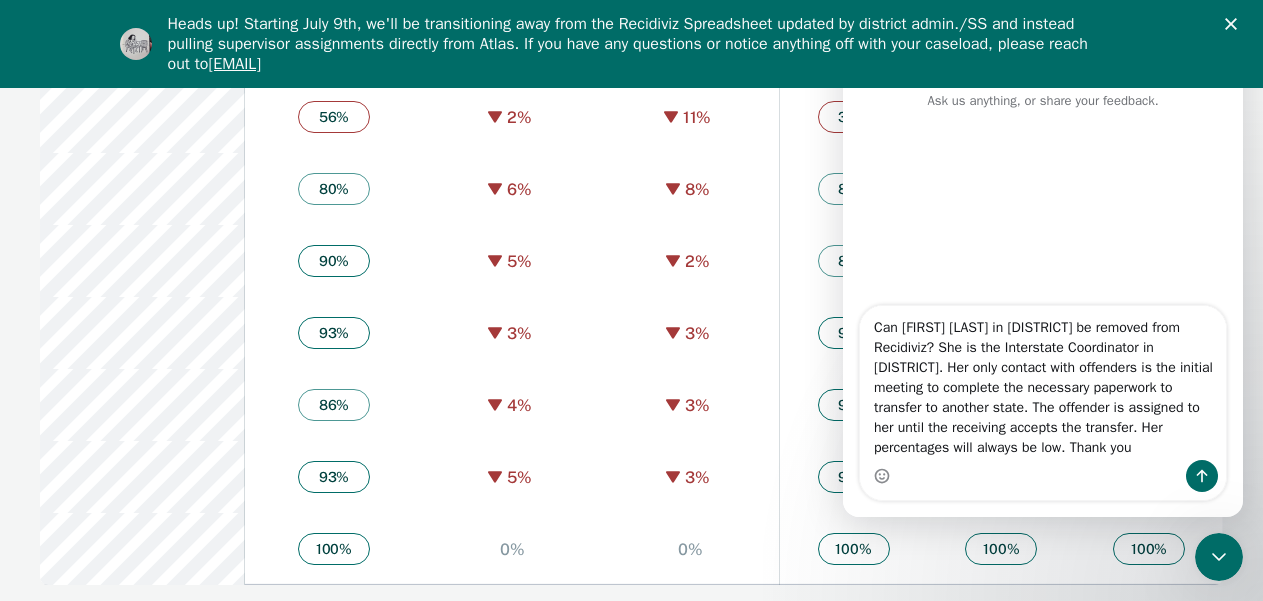 drag, startPoint x: 933, startPoint y: 429, endPoint x: 964, endPoint y: 446, distance: 35.35534 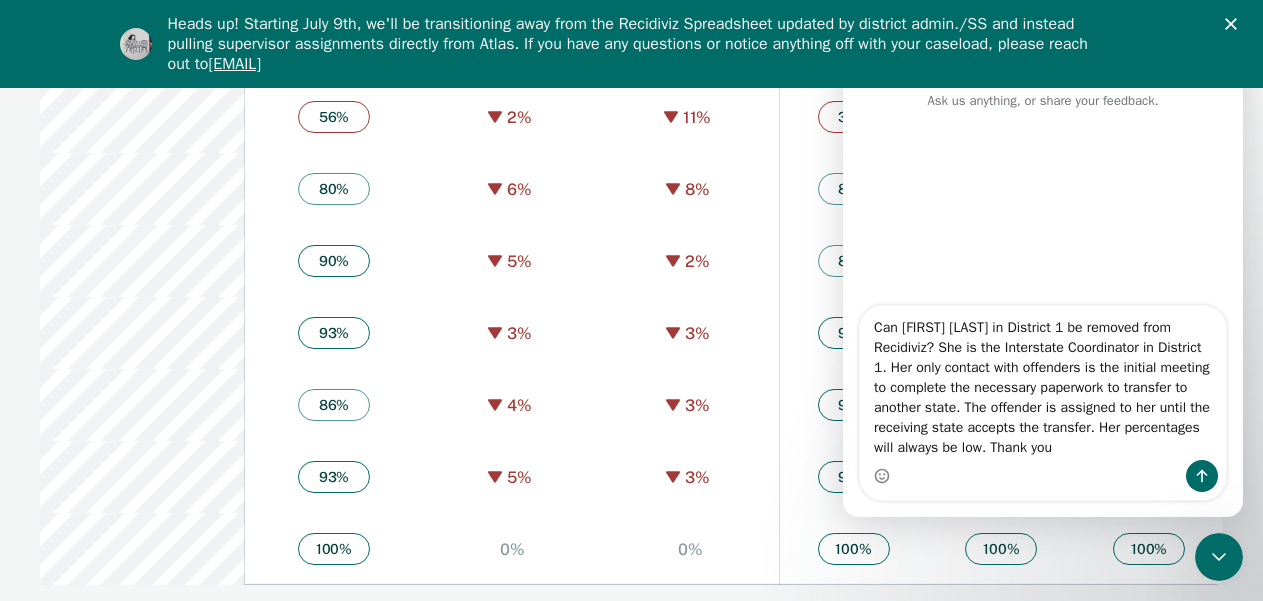 click on "Can [FIRST] [LAST] in District 1 be removed from Recidiviz? She is the Interstate Coordinator in District 1. Her only contact with offenders is the initial meeting to complete the necessary paperwork to transfer to another state. The offender is assigned to her until the receiving state accepts the transfer. Her percentages will always be low. Thank you" at bounding box center (1043, 383) 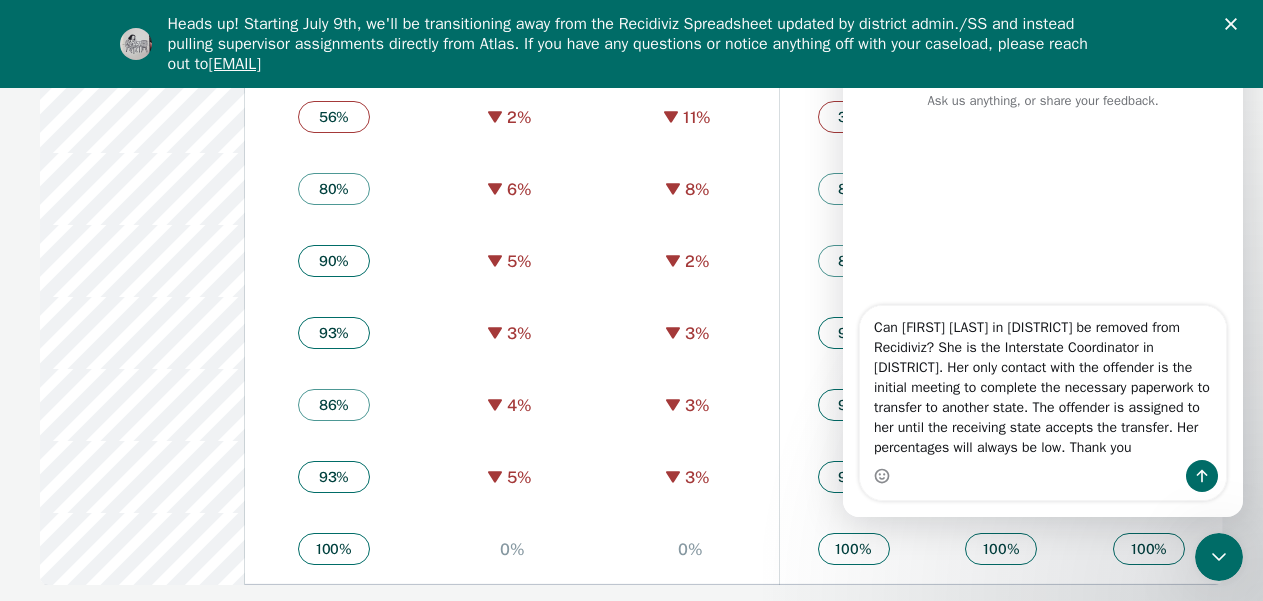 click on "Can [FIRST] [LAST] in [DISTRICT] be removed from Recidiviz? She is the Interstate Coordinator in [DISTRICT]. Her only contact with the offender is the initial meeting to complete the necessary paperwork to transfer to another state. The offender is assigned to her until the receiving state accepts the transfer. Her percentages will always be low. Thank you" at bounding box center (1043, 383) 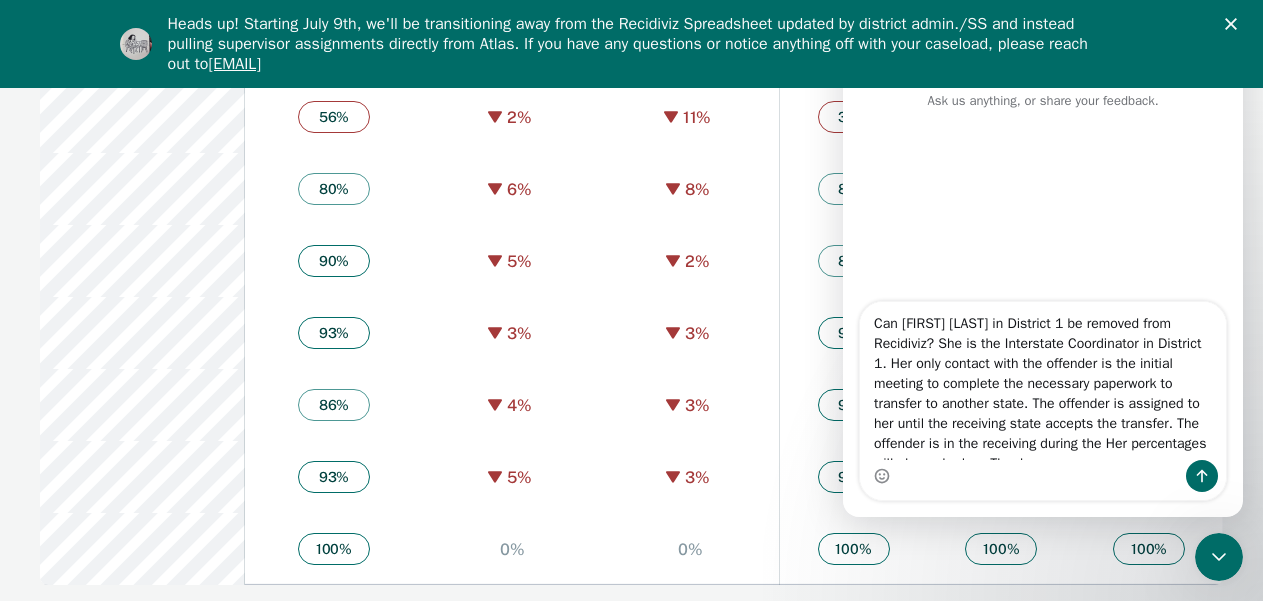 click on "Can [FIRST] [LAST] in District 1 be removed from Recidiviz? She is the Interstate Coordinator in District 1. Her only contact with the offender is the initial meeting to complete the necessary paperwork to transfer to another state. The offender is assigned to her until the receiving state accepts the transfer. The offender is in the receiving during the Her percentages will always be low. Thank you" at bounding box center (1043, 381) 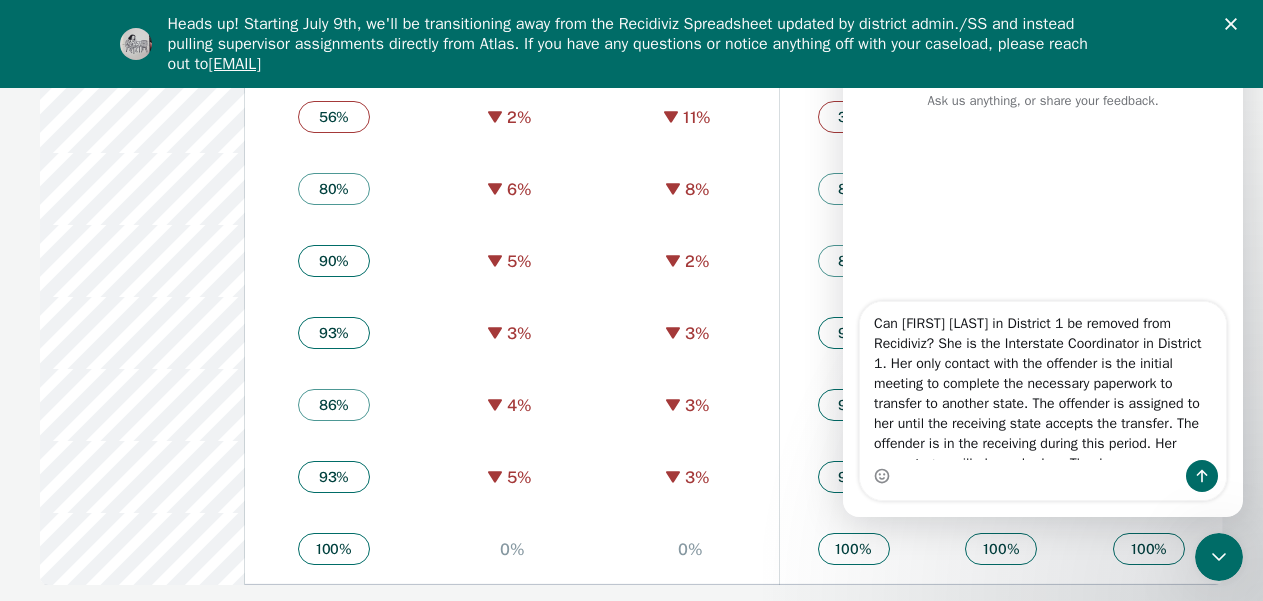 scroll, scrollTop: 16, scrollLeft: 0, axis: vertical 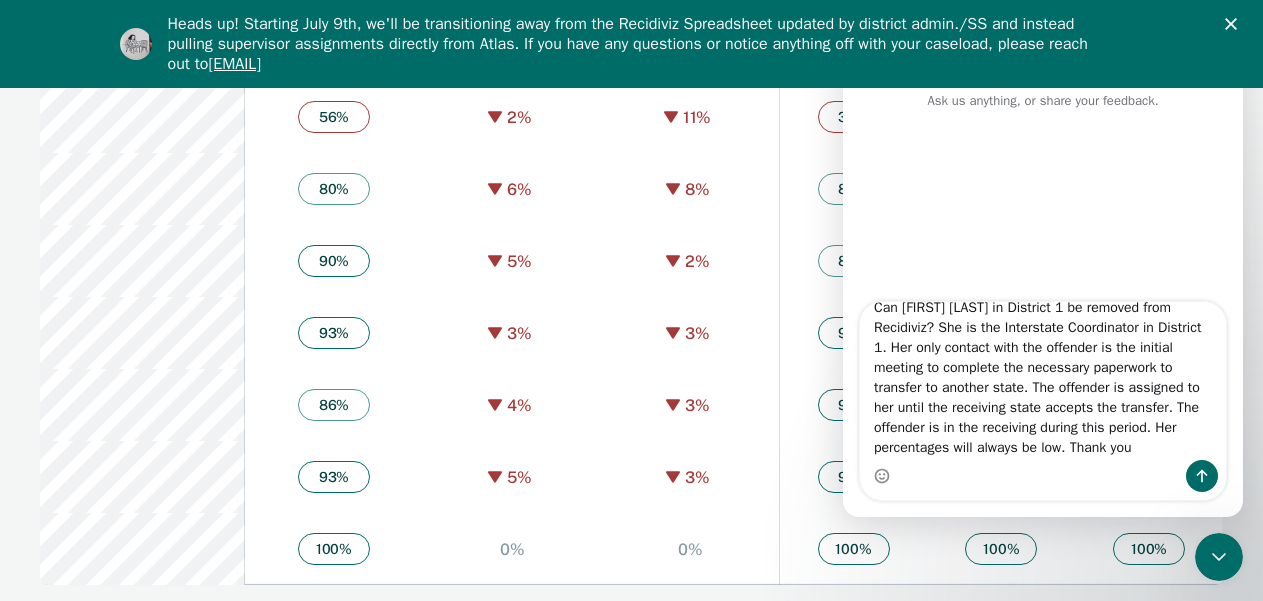 click on "Can [FIRST] [LAST] in District 1 be removed from Recidiviz? She is the Interstate Coordinator in District 1. Her only contact with the offender is the initial meeting to complete the necessary paperwork to transfer to another state. The offender is assigned to her until the receiving state accepts the transfer. The offender is in the receiving during this period. Her percentages will always be low. Thank you" at bounding box center [1043, 381] 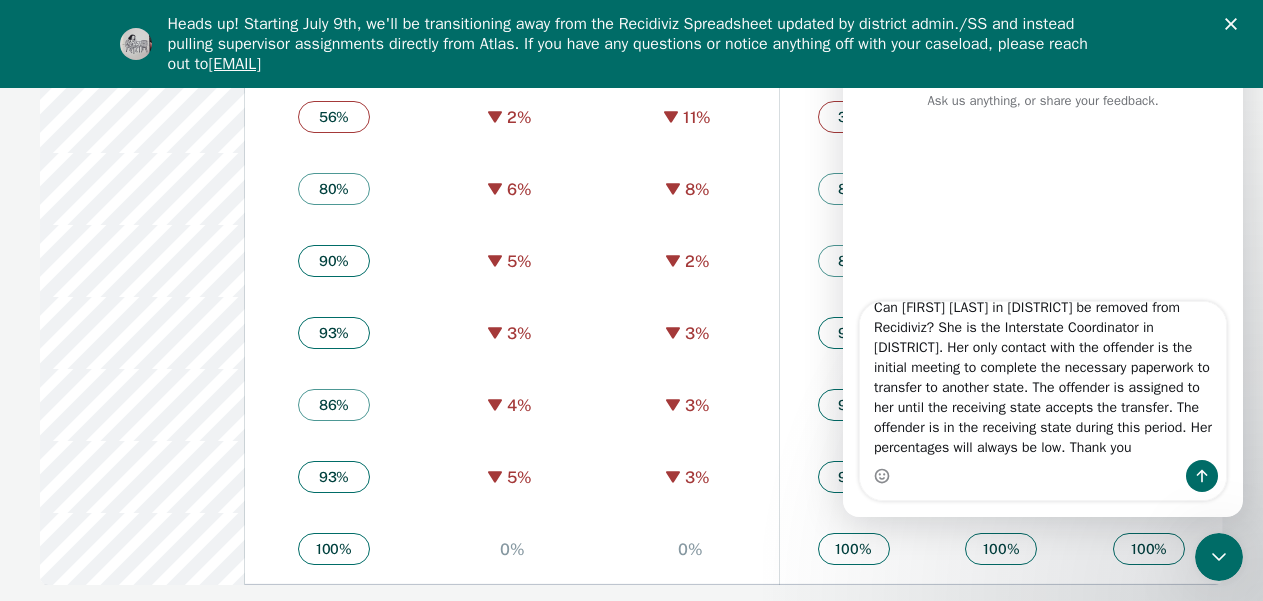 type on "Can [FIRST] [LAST] in [DISTRICT] be removed from Recidiviz? She is the Interstate Coordinator in [DISTRICT]. Her only contact with the offender is the initial meeting to complete the necessary paperwork to transfer to another state. The offender is assigned to her until the receiving state accepts the transfer. The offender is in the receiving state during this period. Her percentages will always be low. Thank you" 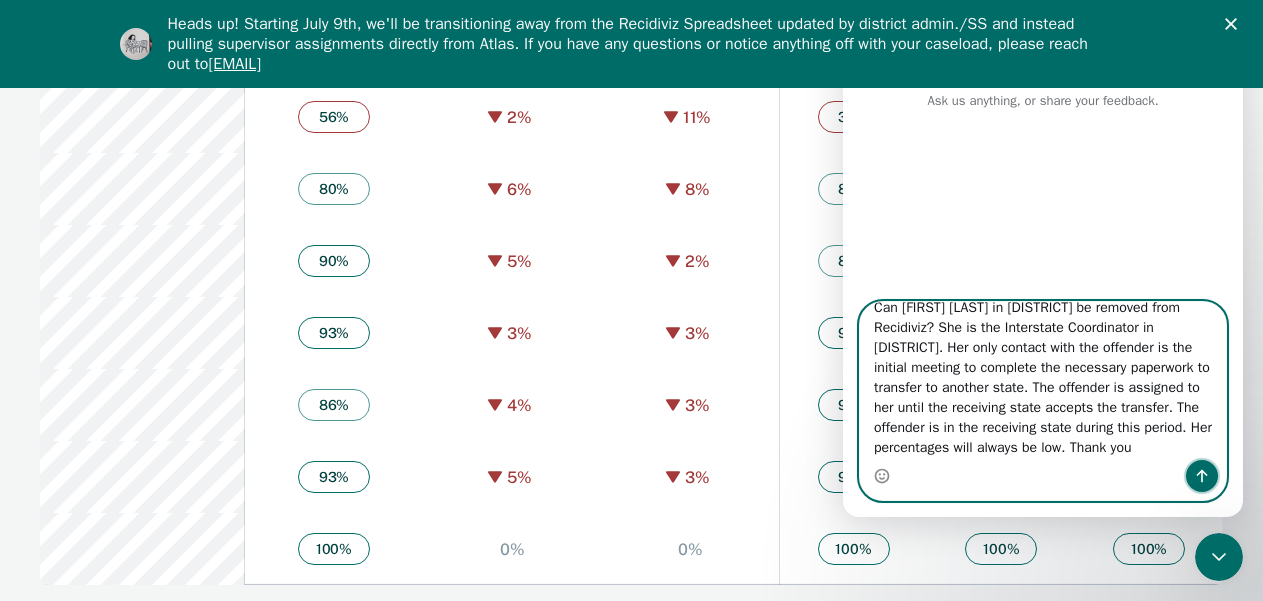 click 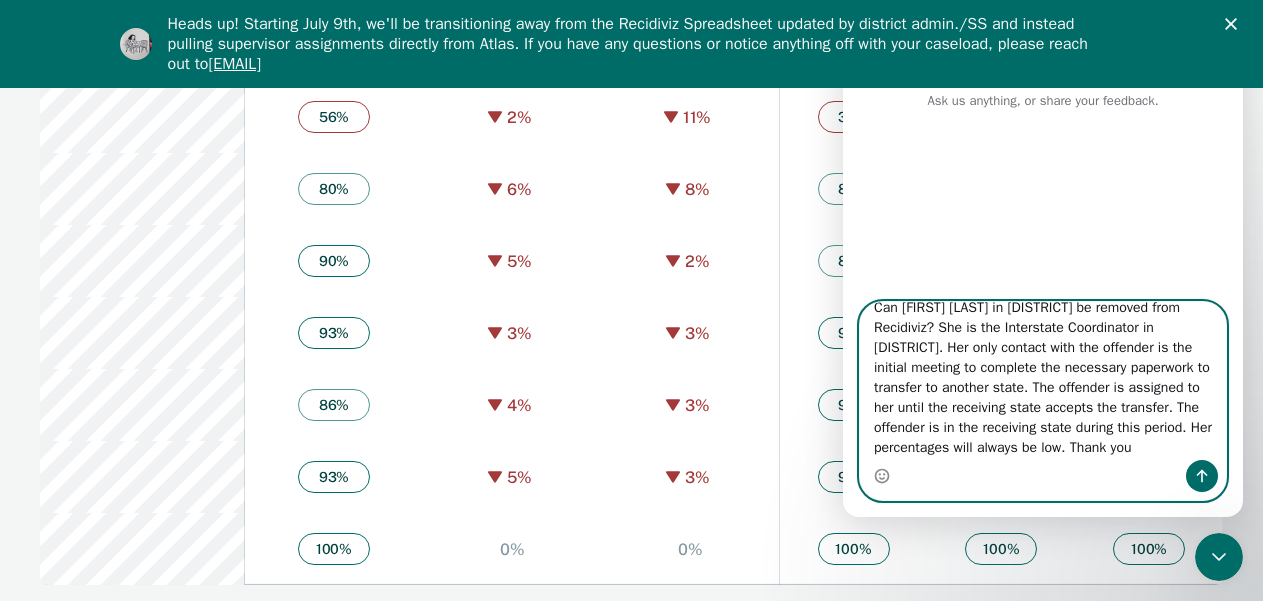 type 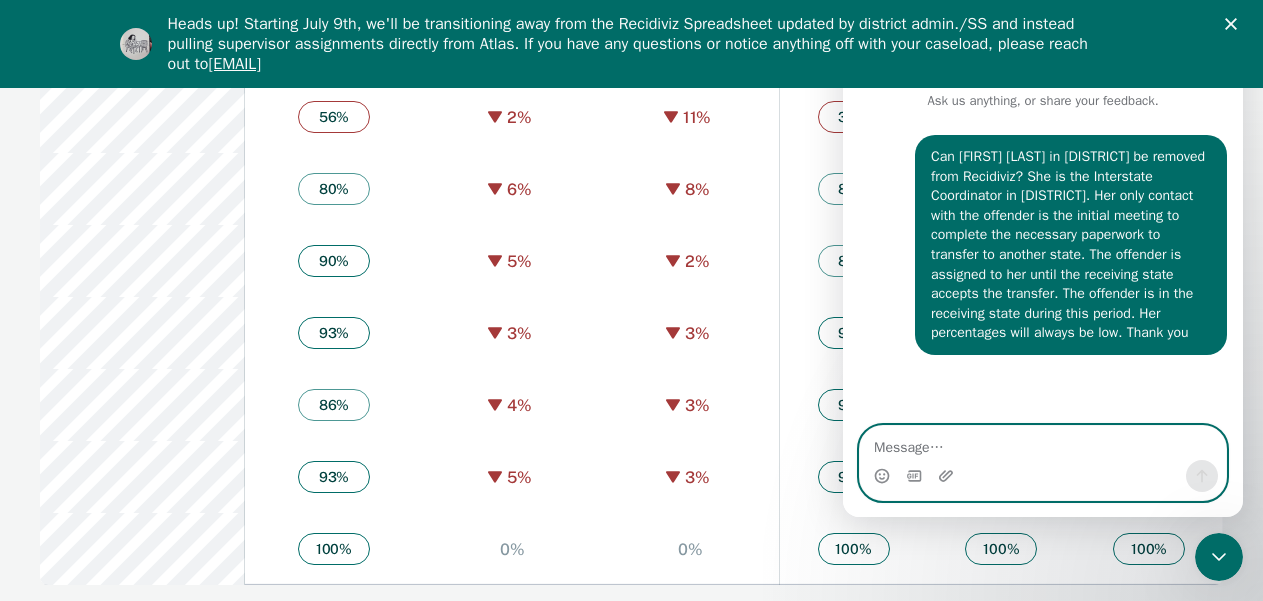 scroll, scrollTop: 0, scrollLeft: 0, axis: both 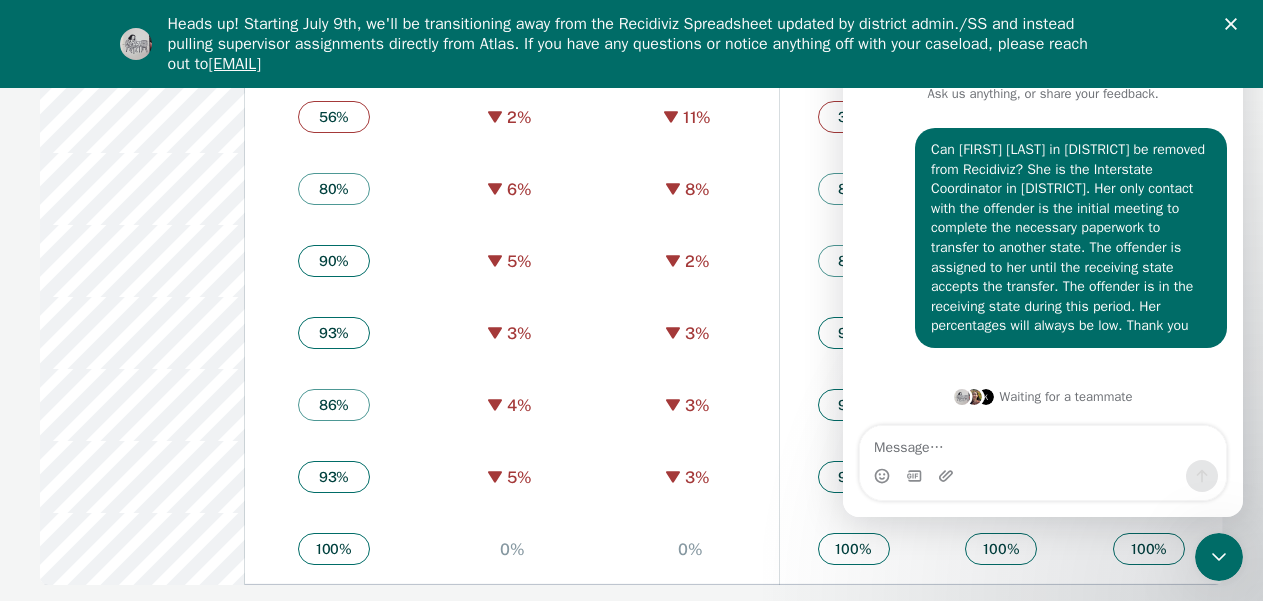 click 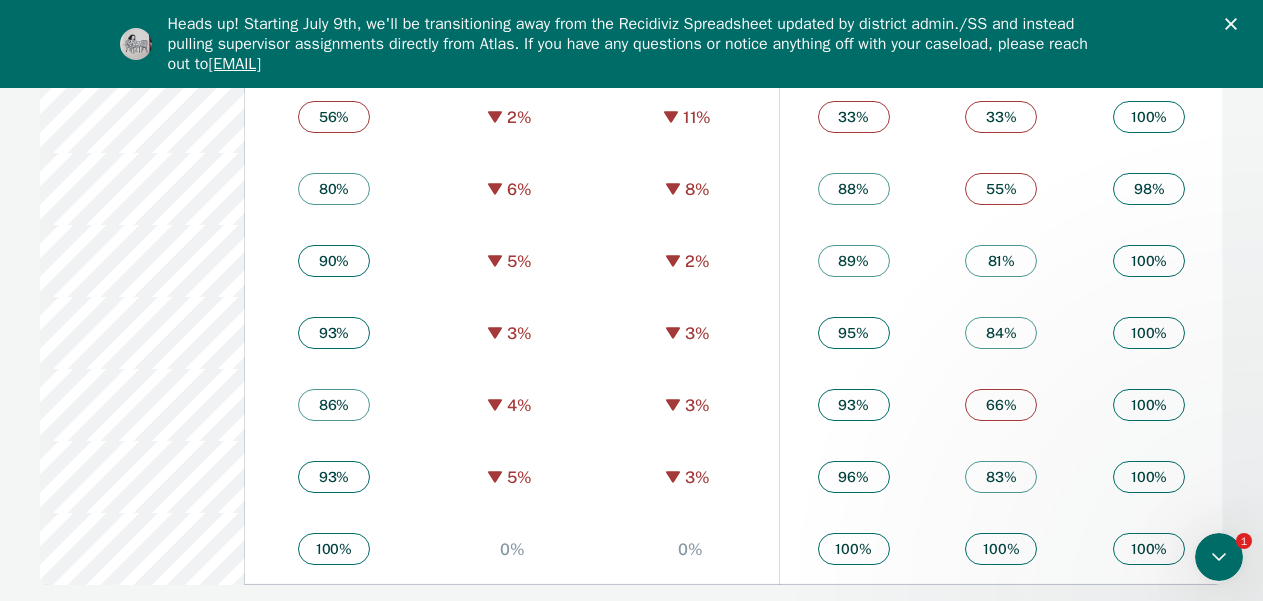 scroll, scrollTop: 0, scrollLeft: 0, axis: both 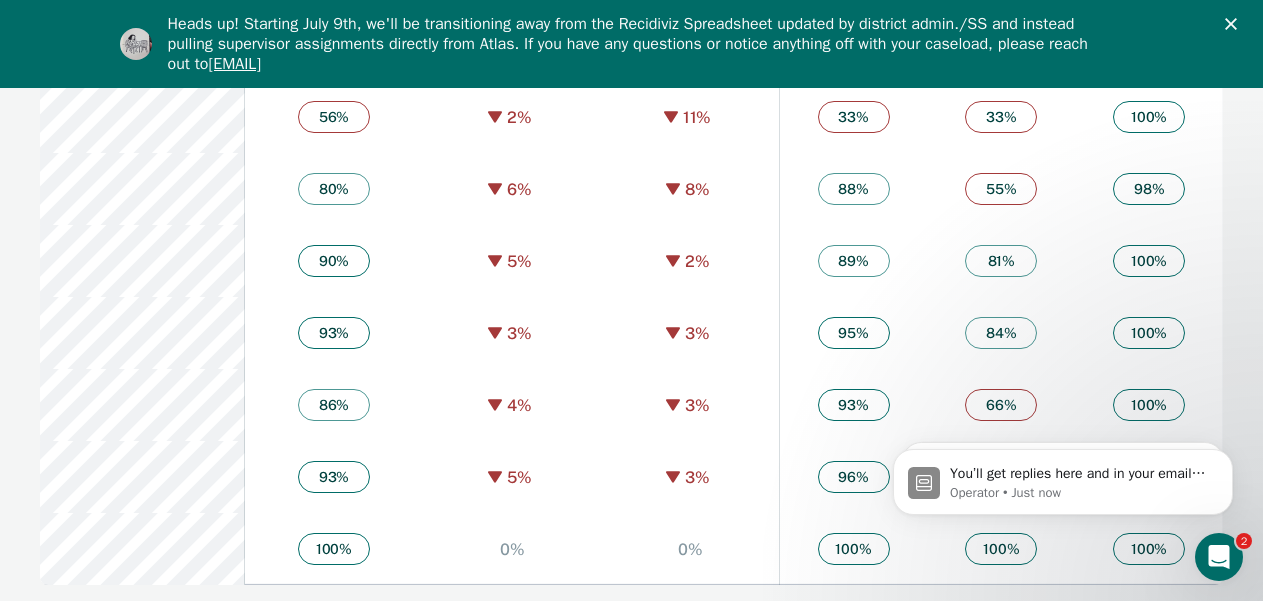 click 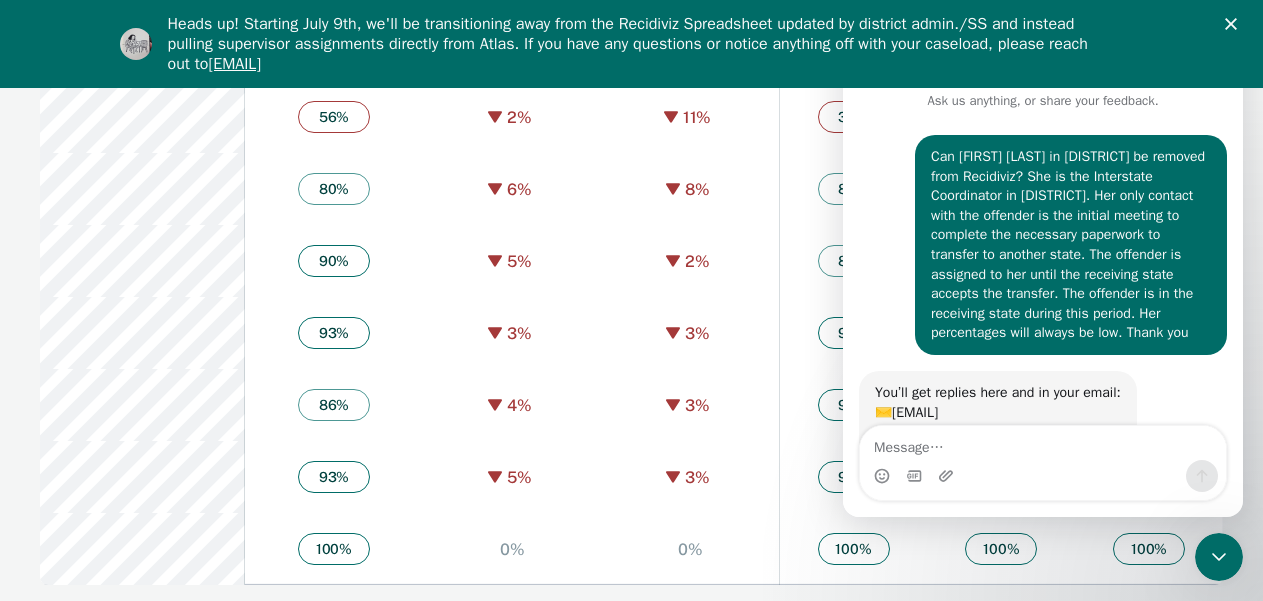 scroll, scrollTop: 99, scrollLeft: 0, axis: vertical 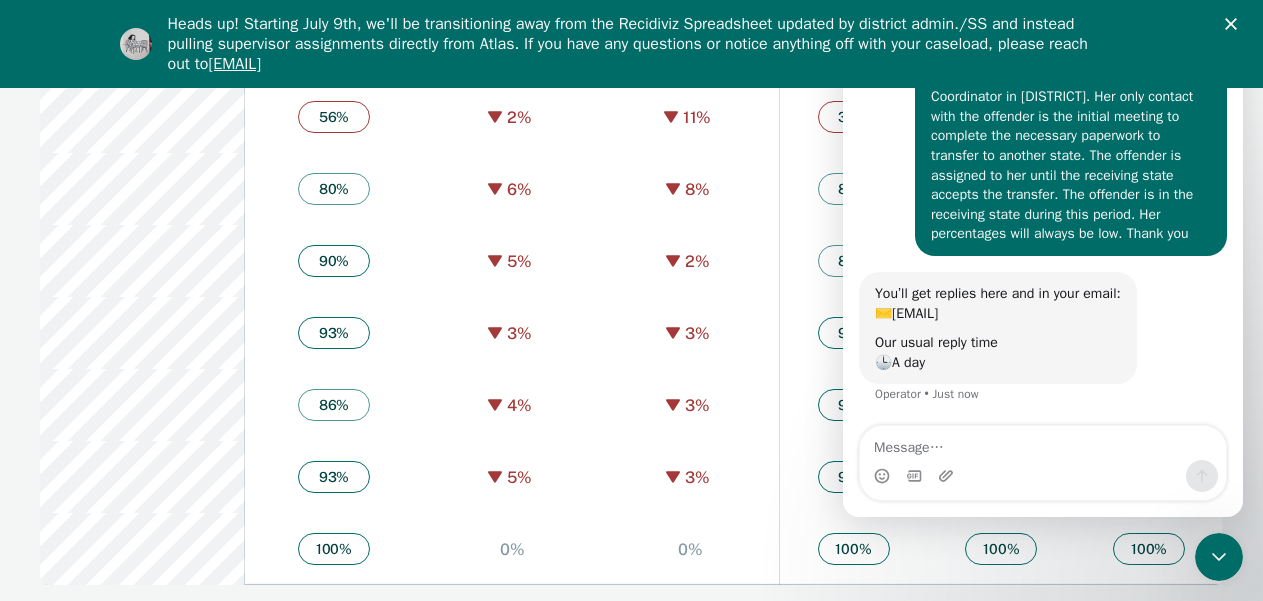 click 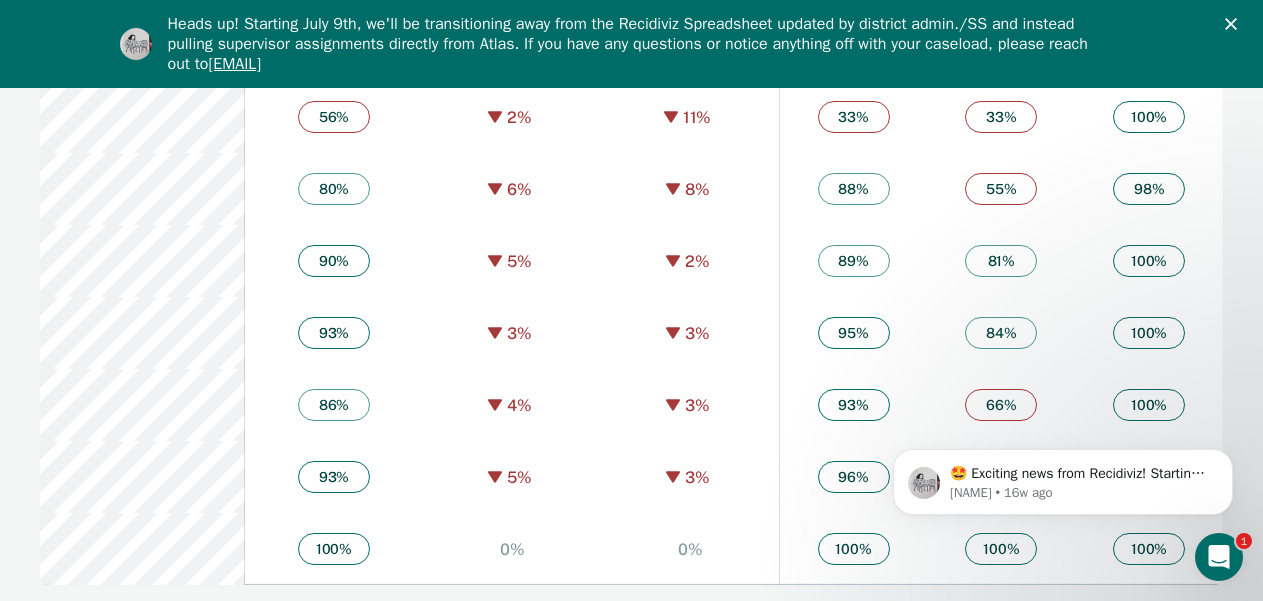 scroll, scrollTop: 0, scrollLeft: 0, axis: both 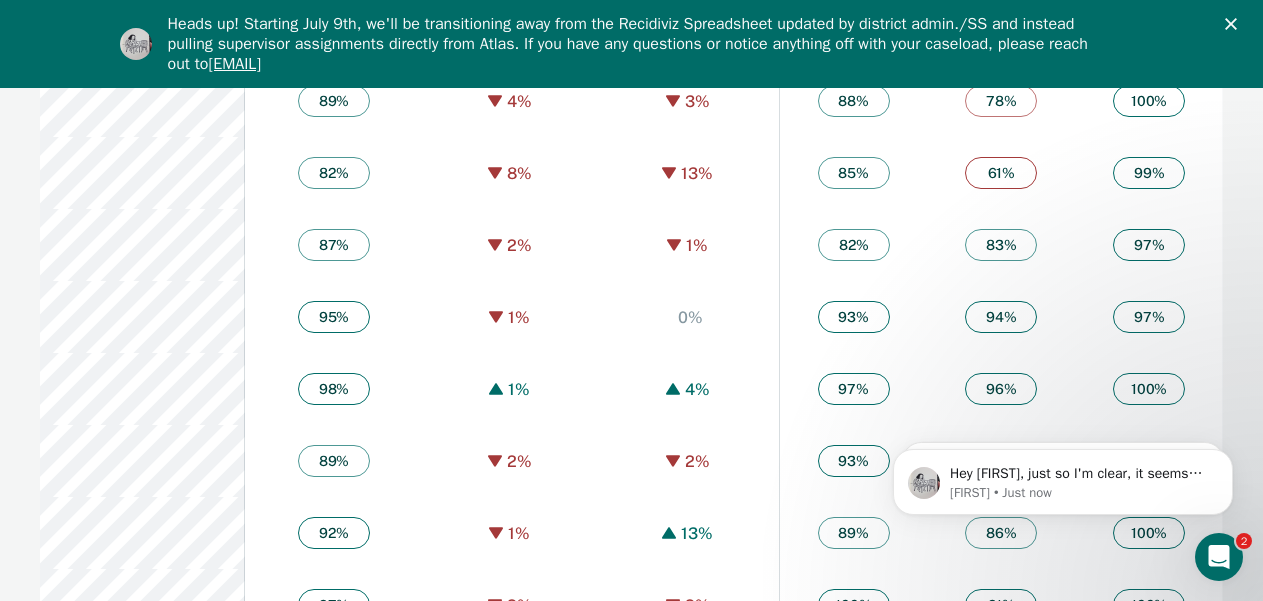 click 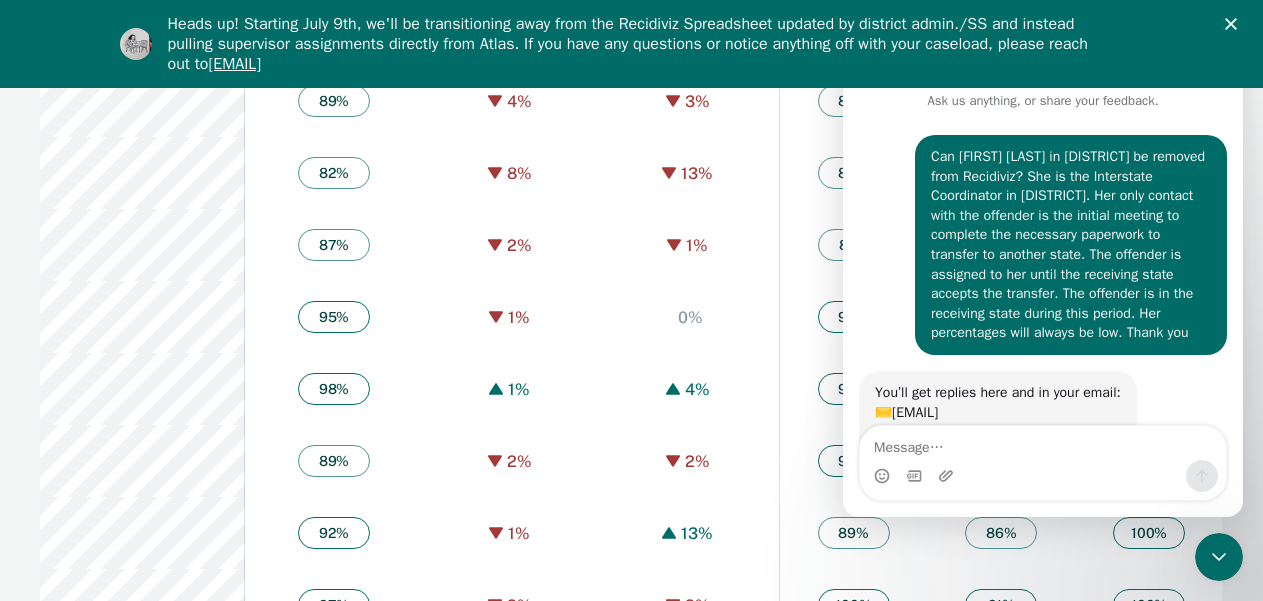 scroll, scrollTop: 93, scrollLeft: 0, axis: vertical 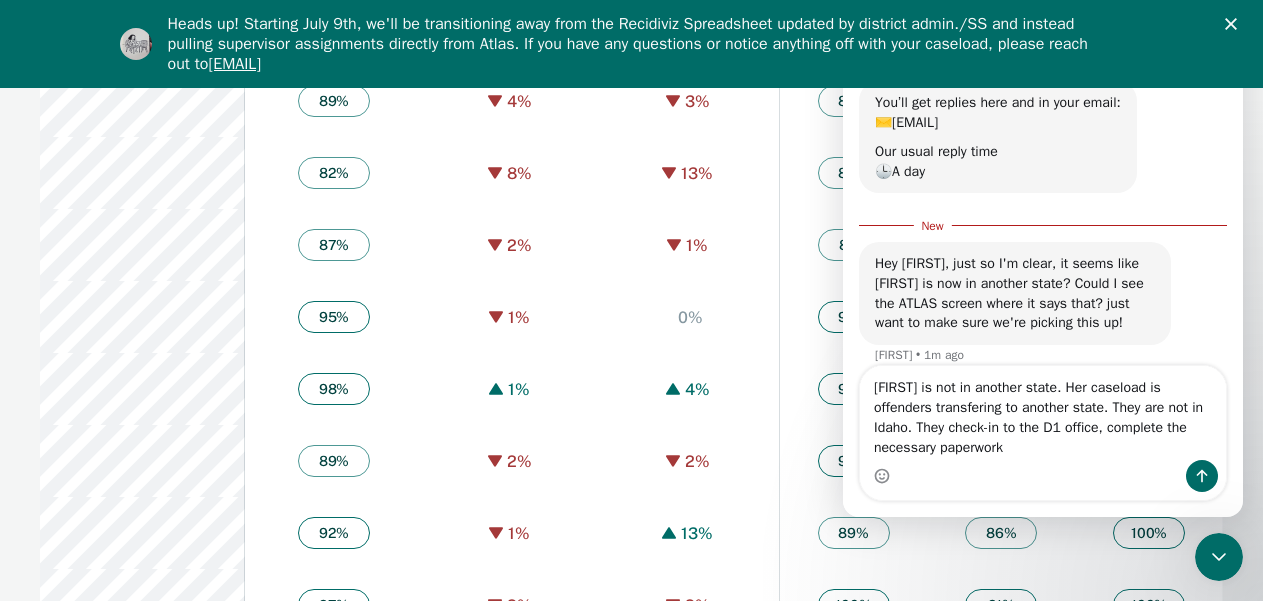 click on "[FIRST] is not in another state. Her caseload is offenders transfering to another state. They are not in Idaho. They check-in to the D1 office, complete the necessary paperwork" at bounding box center [1043, 413] 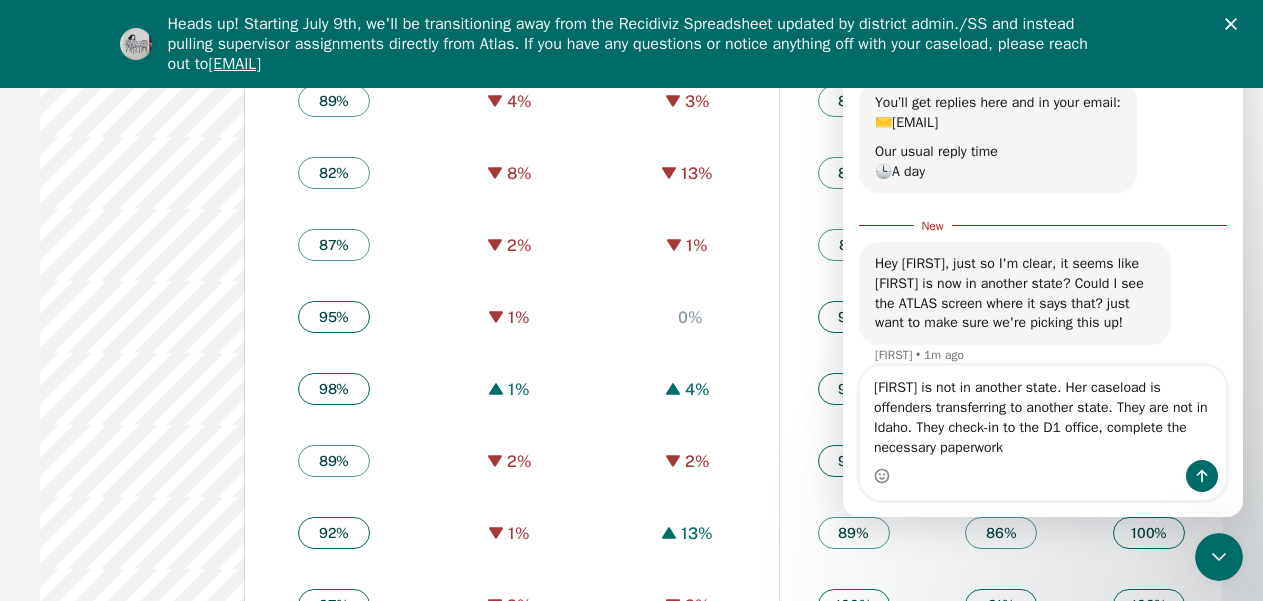 click on "[FIRST] is not in another state. Her caseload is offenders transferring to another state. They are not in Idaho. They check-in to the D1 office, complete the necessary paperwork" at bounding box center [1043, 413] 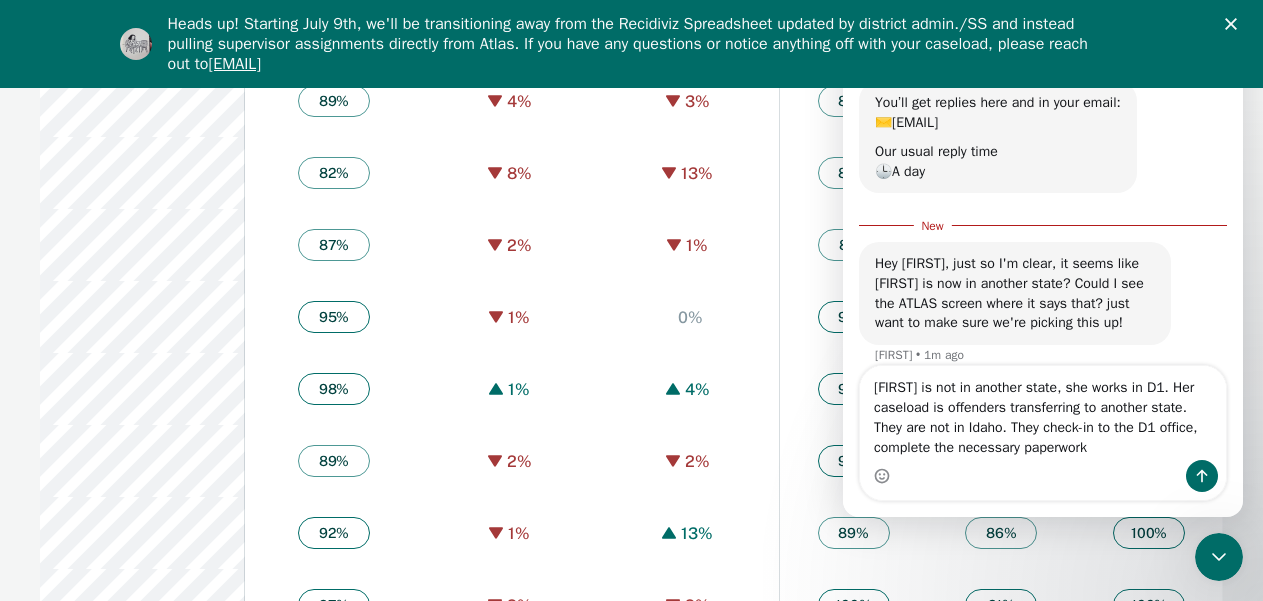 click on "[FIRST] is not in another state, she works in D1. Her caseload is offenders transferring to another state. They are not in Idaho. They check-in to the D1 office, complete the necessary paperwork" at bounding box center [1043, 413] 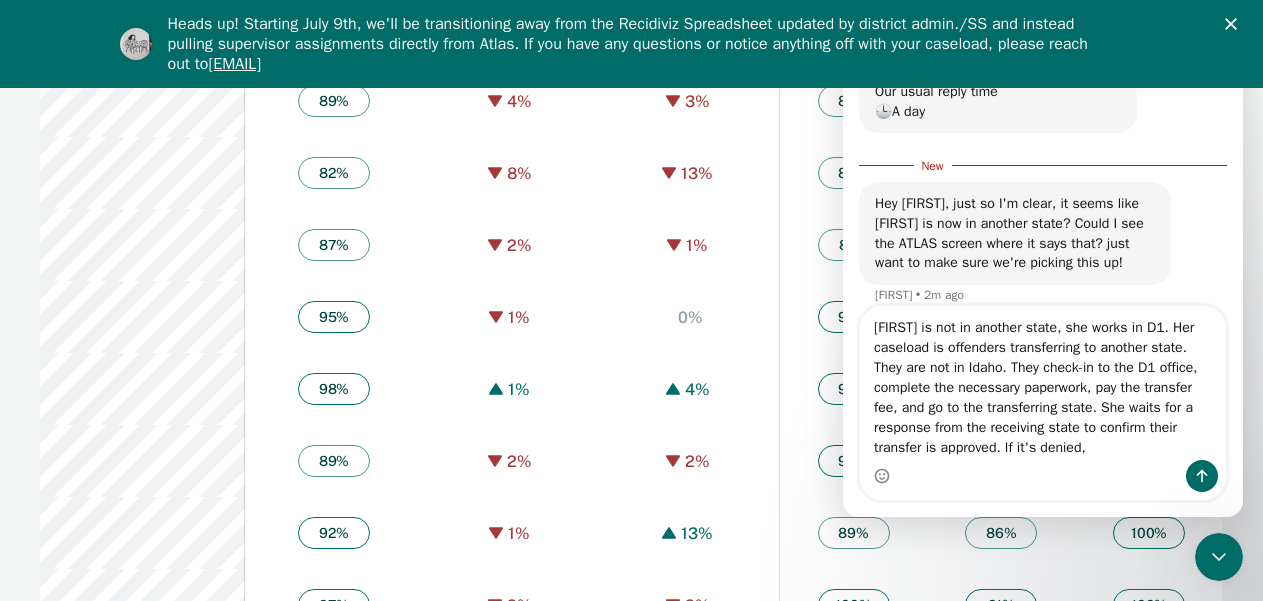 scroll, scrollTop: 349, scrollLeft: 0, axis: vertical 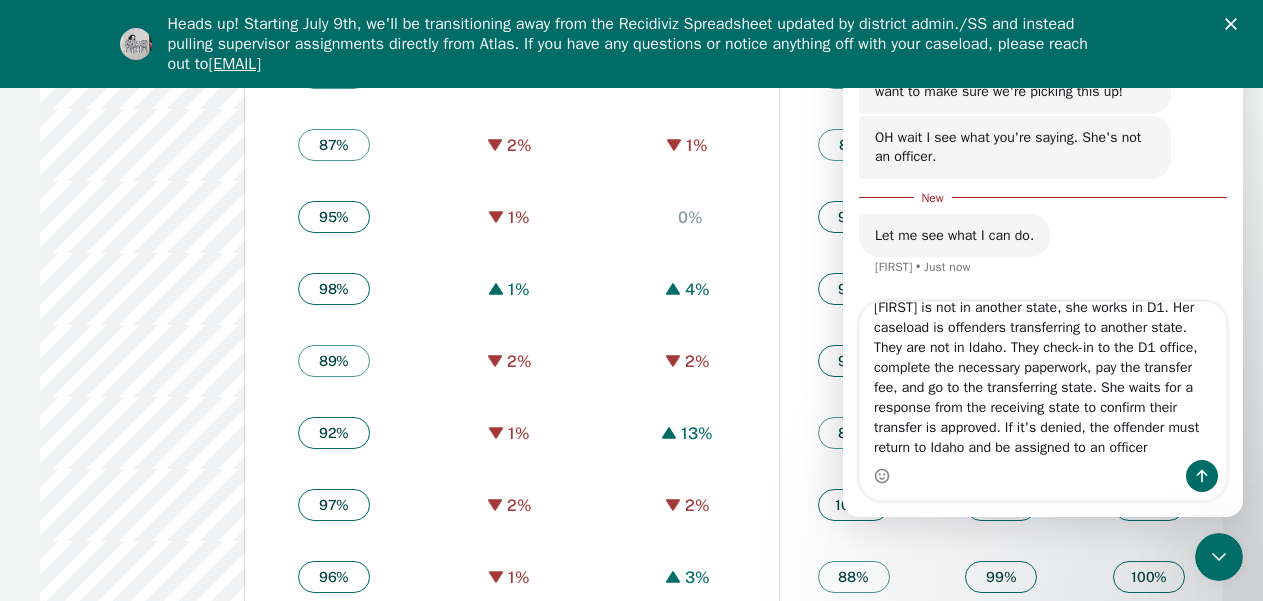 type on "[FIRST] is not in another state, she works in D1. Her caseload is offenders transferring to another state. They are not in Idaho. They check-in to the D1 office, complete the necessary paperwork, pay the transfer fee, and go to the transferring state. She waits for a response from the receiving state to confirm their transfer is approved. If it's denied, the offender must return to Idaho and be assigned to an officer" 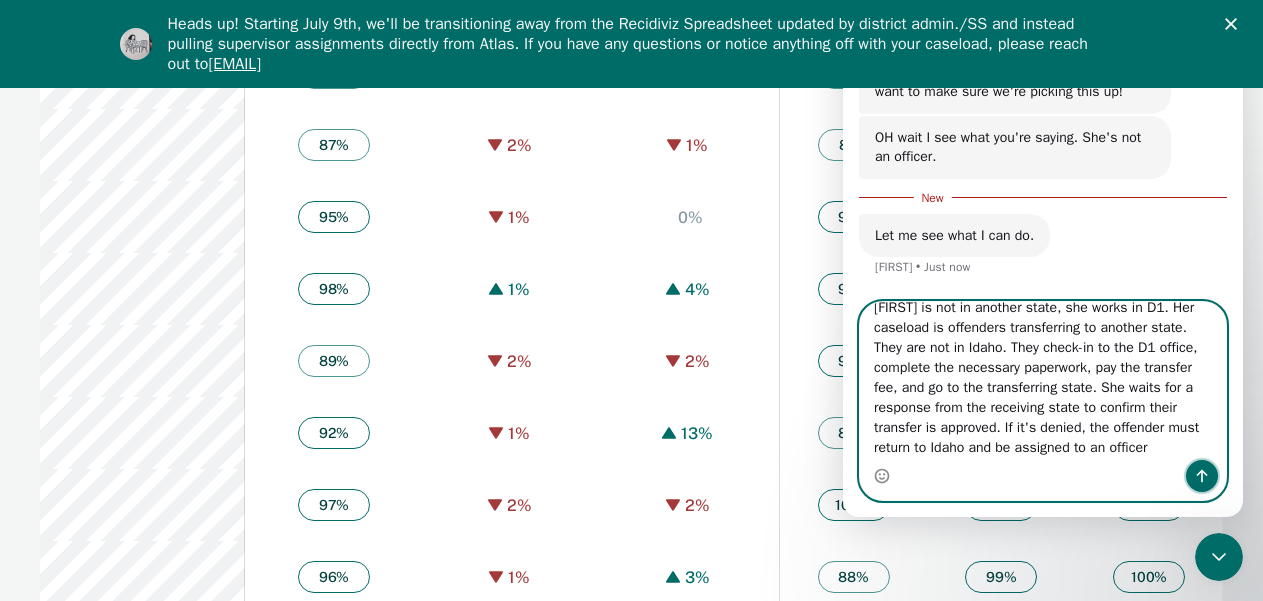 click 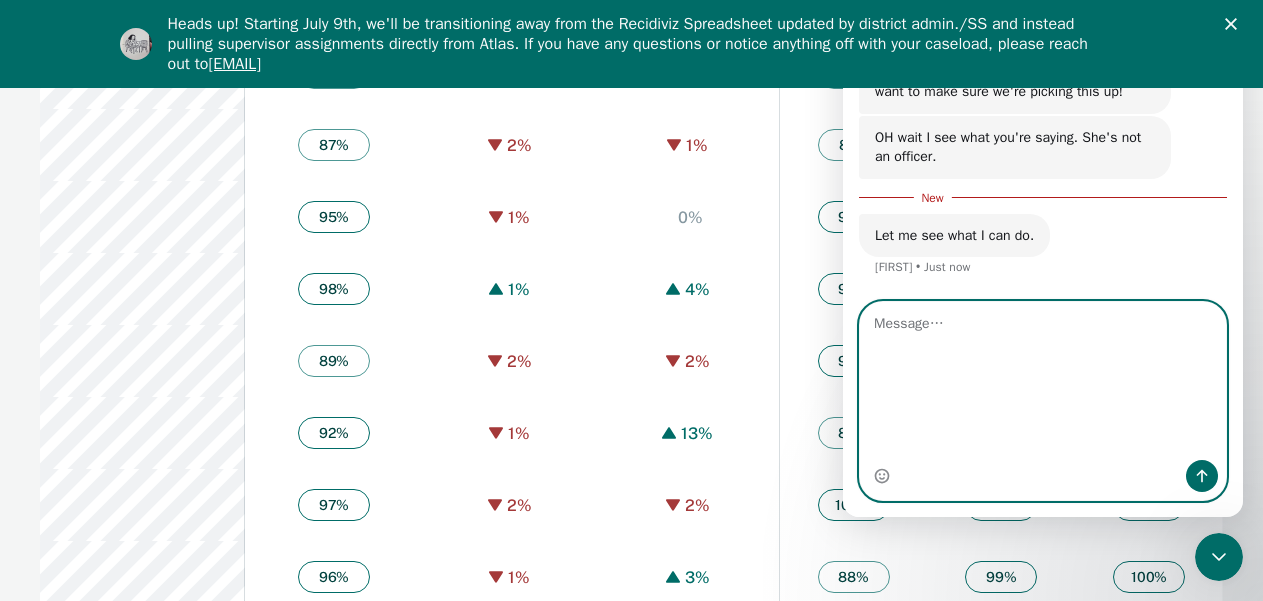scroll, scrollTop: 564, scrollLeft: 0, axis: vertical 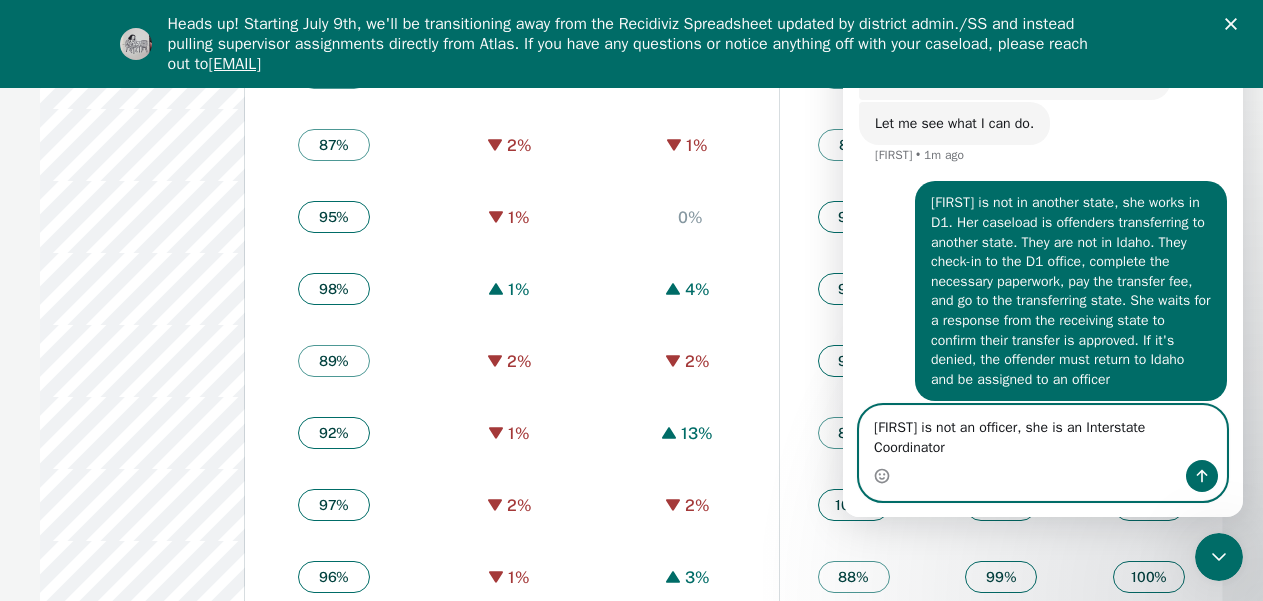type on "[FIRST] is not an officer, she is an Interstate Coordinator" 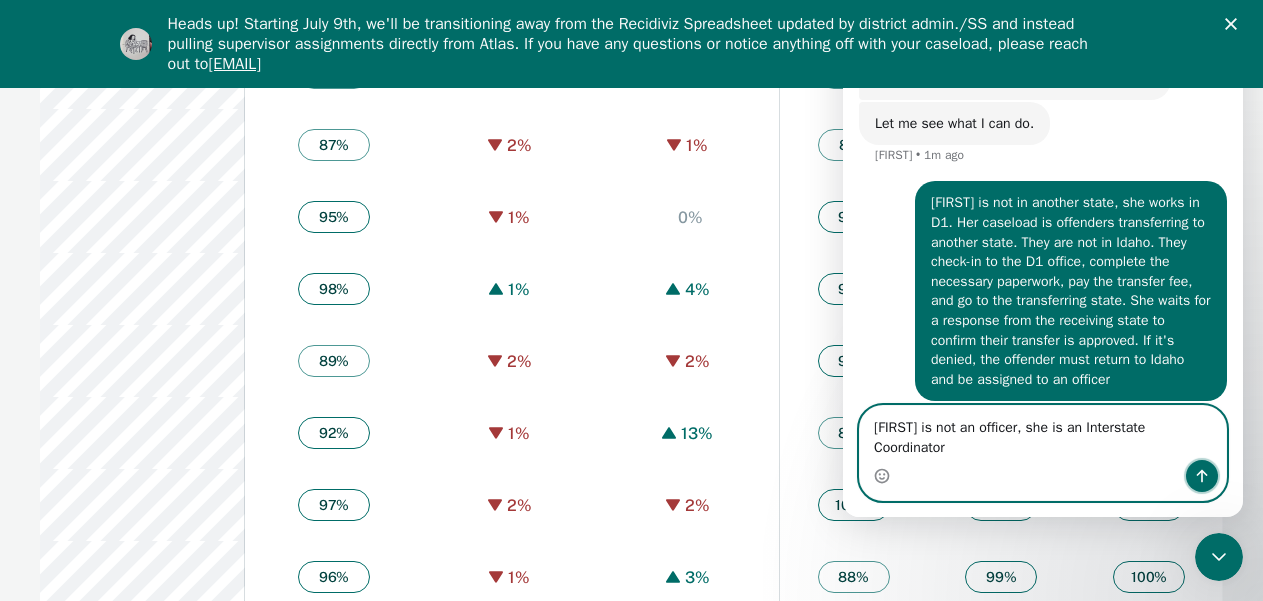 click 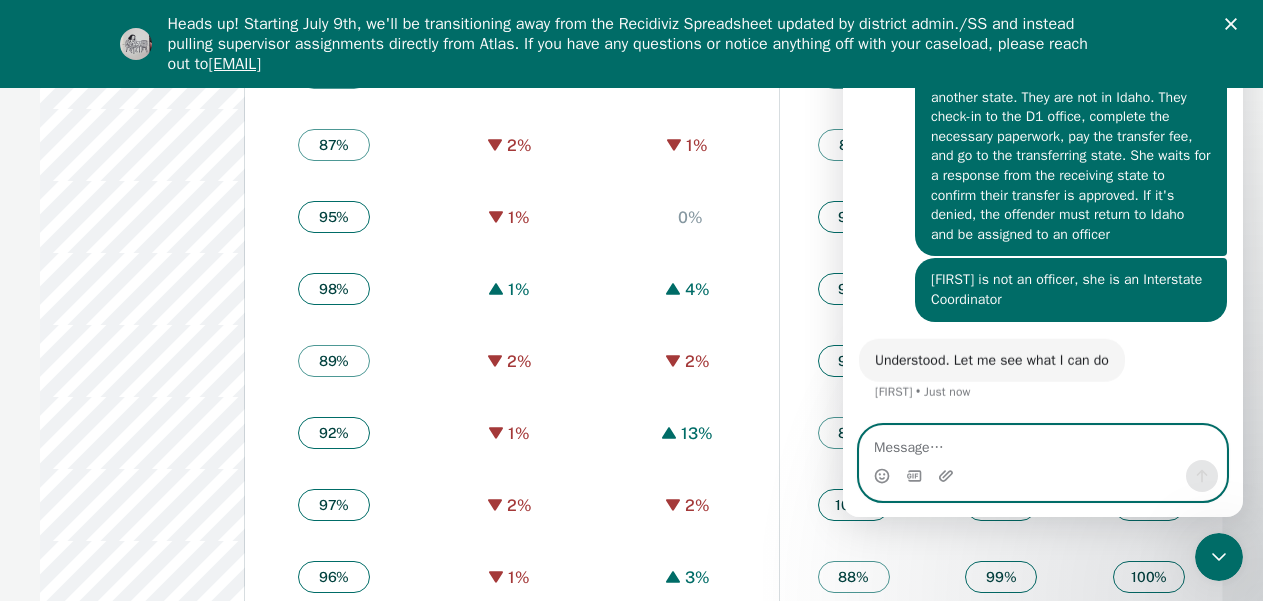 scroll, scrollTop: 689, scrollLeft: 0, axis: vertical 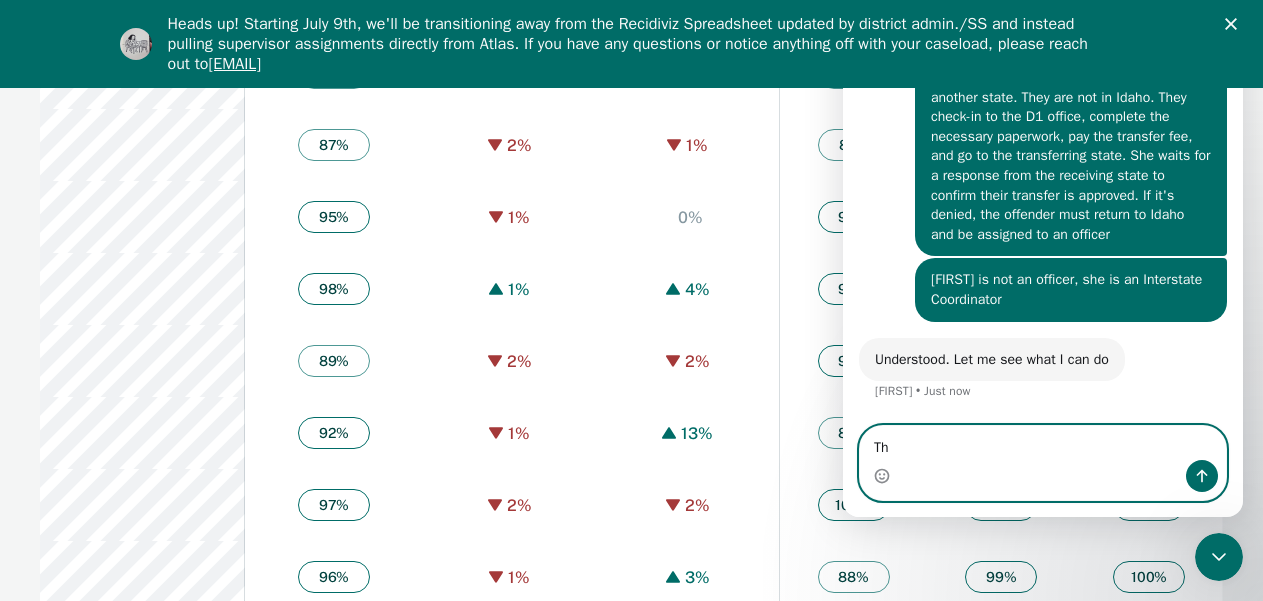 type on "T" 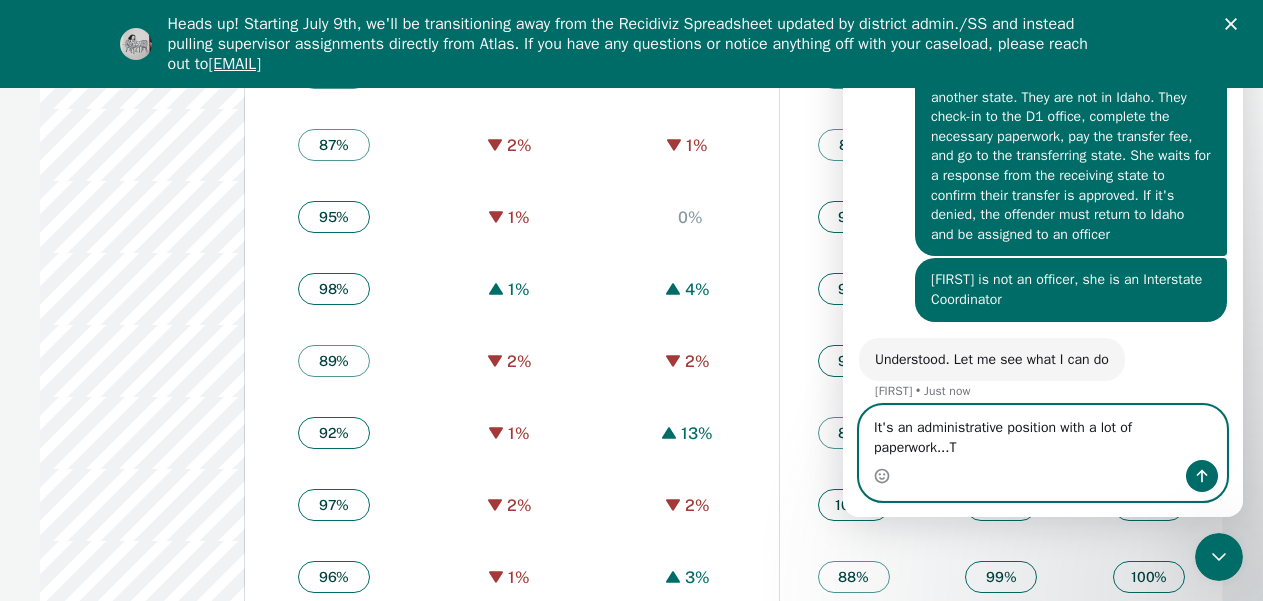 scroll, scrollTop: 709, scrollLeft: 0, axis: vertical 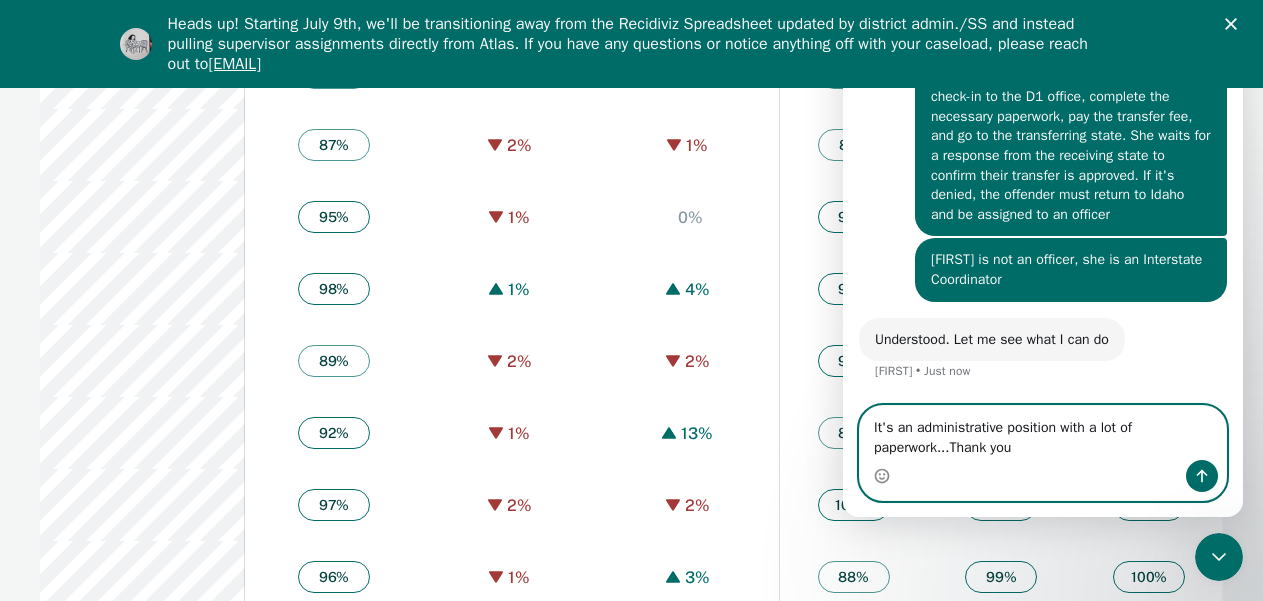 type on "It's an administrative position with a lot of paperwork...Thank you" 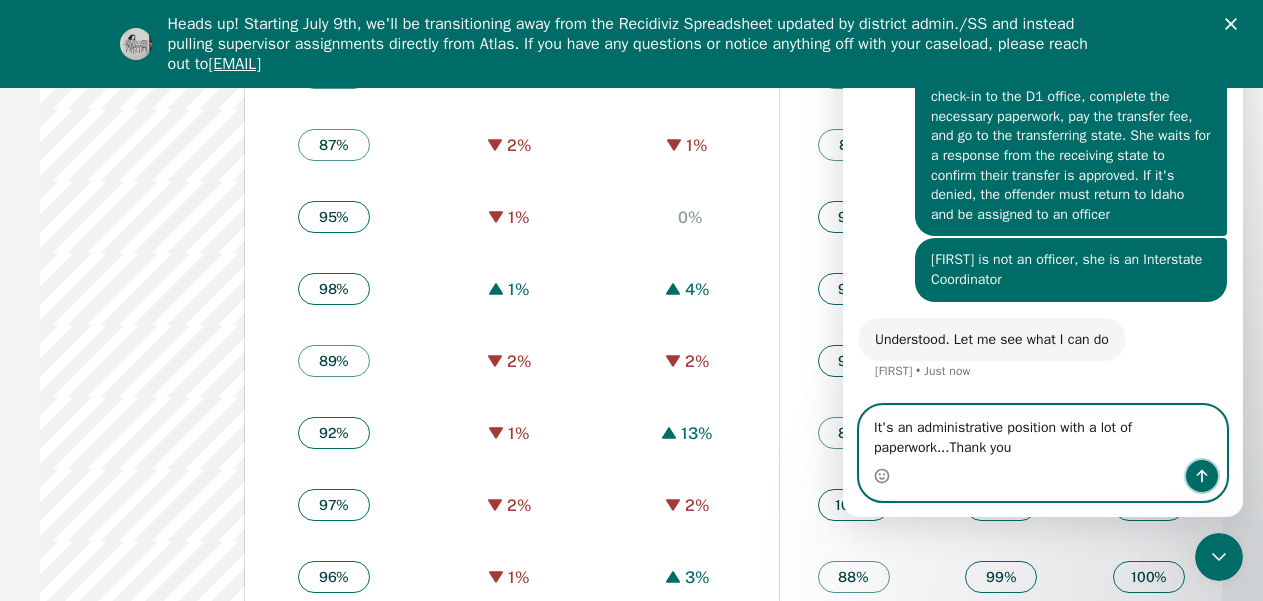 click 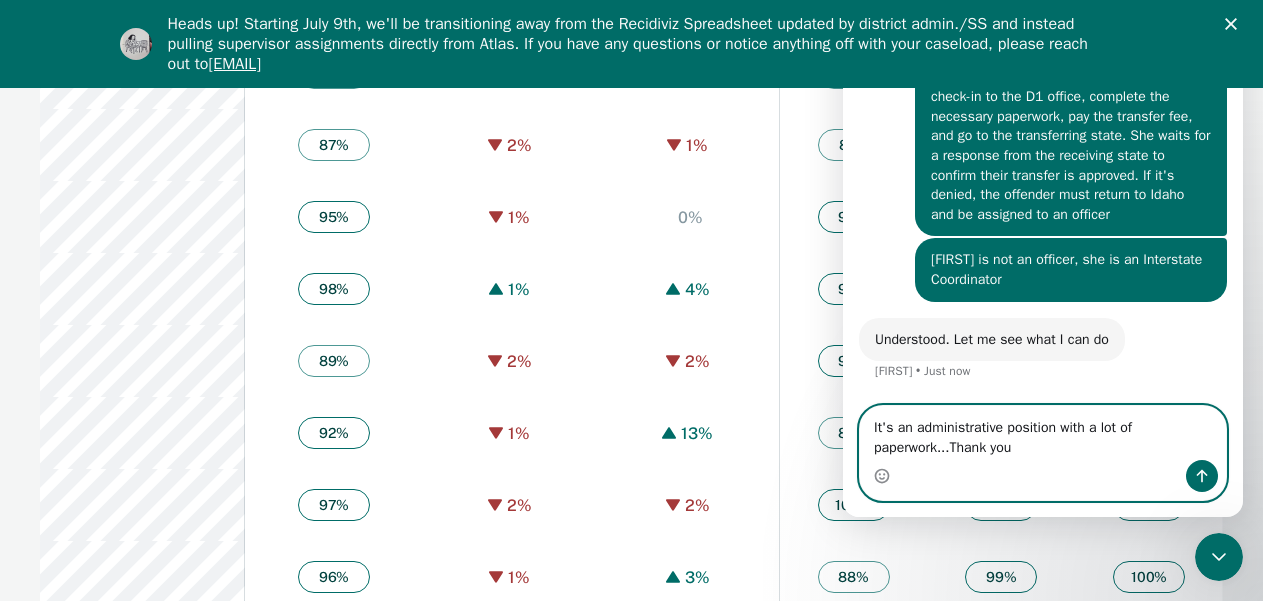 type 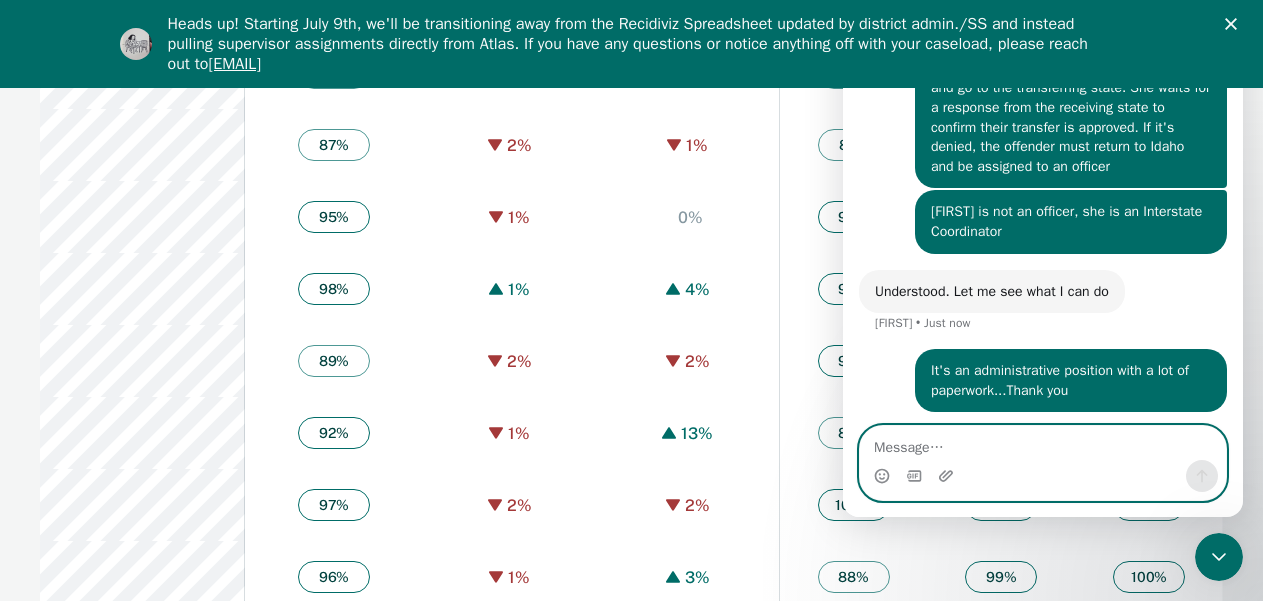 scroll, scrollTop: 768, scrollLeft: 0, axis: vertical 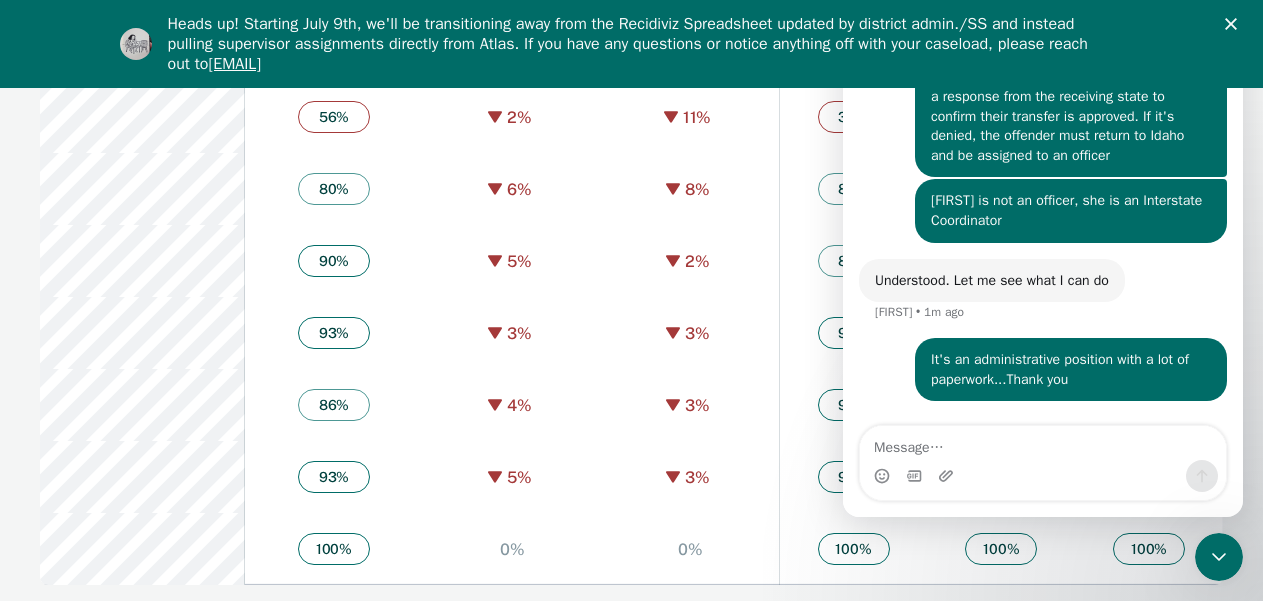 click 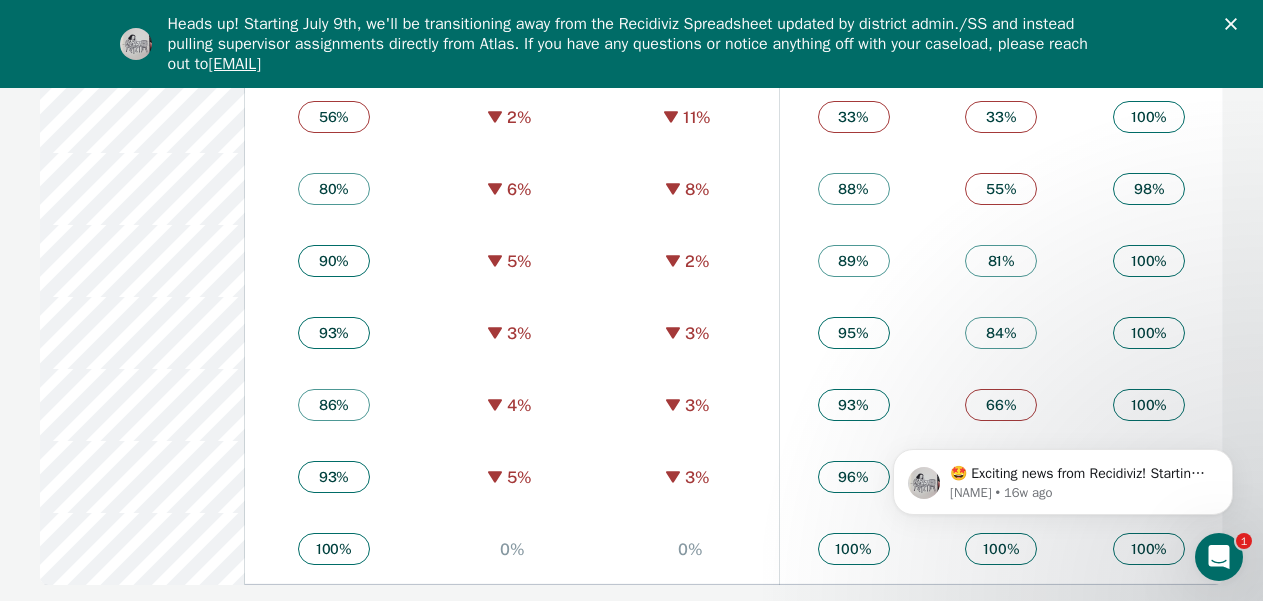 scroll, scrollTop: 0, scrollLeft: 0, axis: both 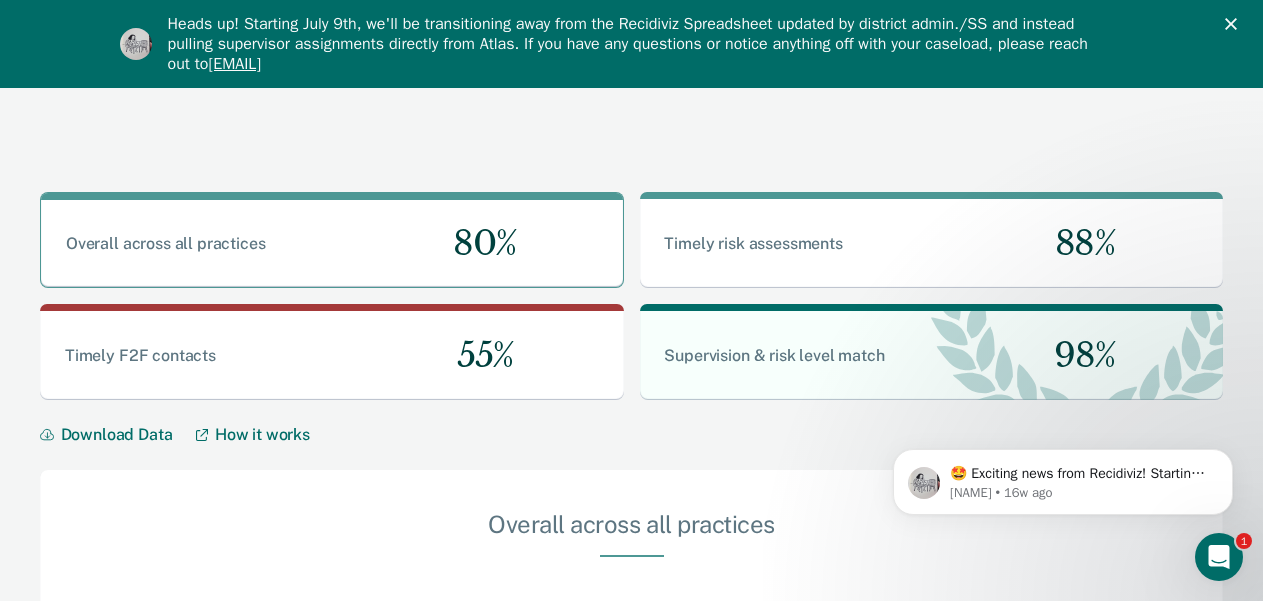 click 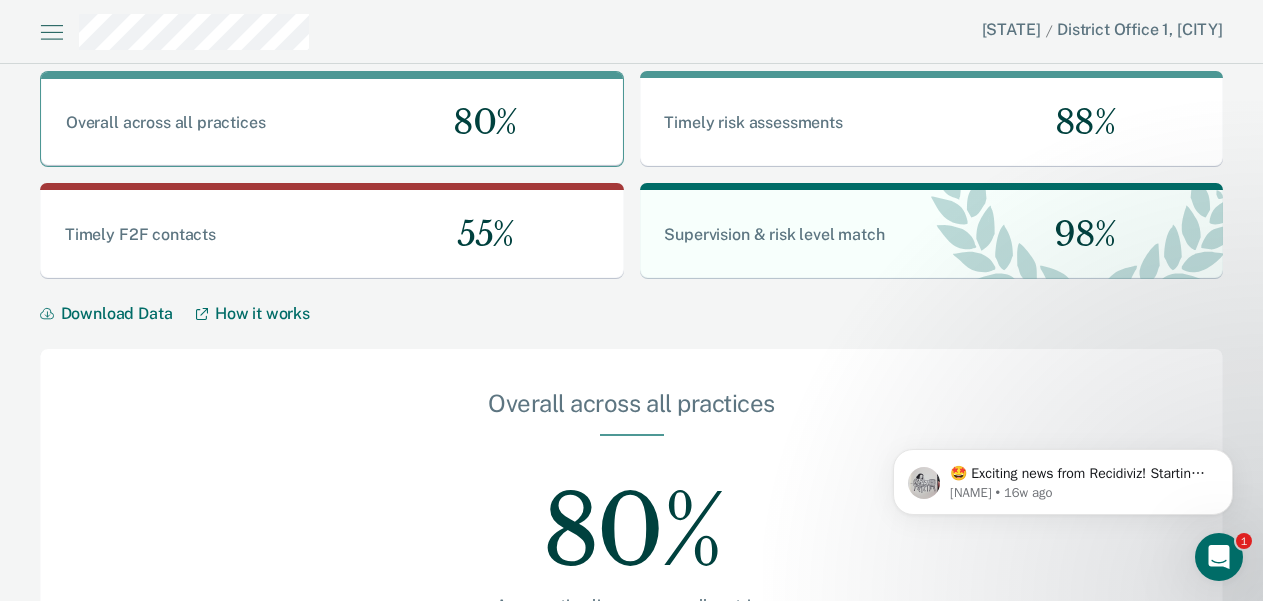 scroll, scrollTop: 0, scrollLeft: 0, axis: both 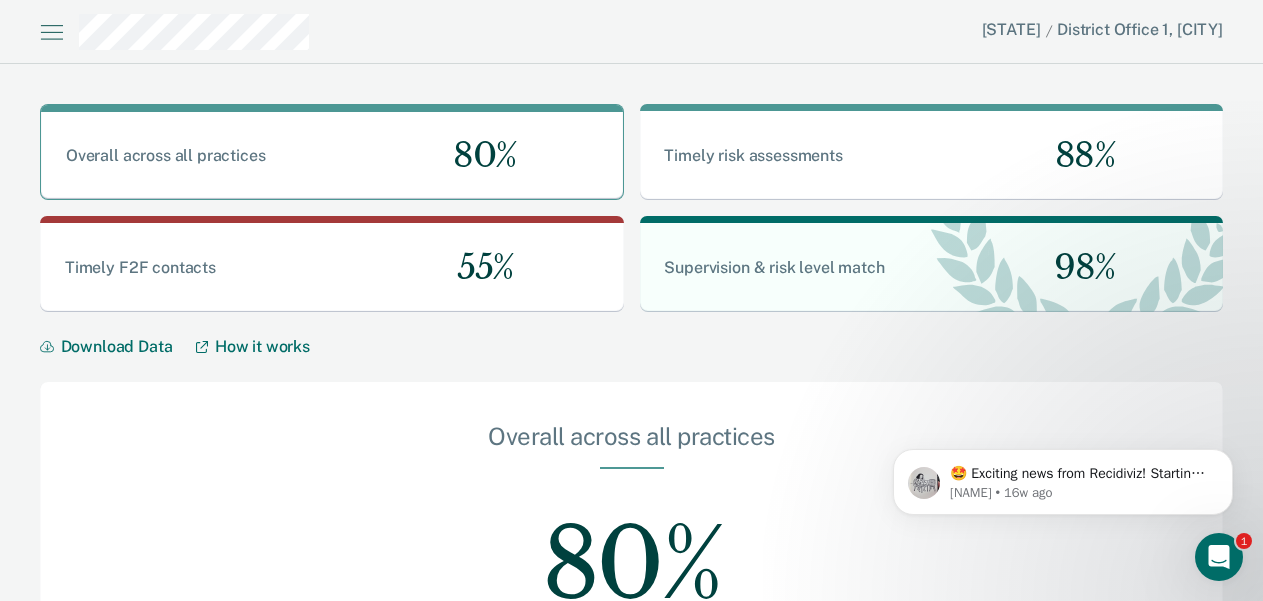 click on "Download Data" at bounding box center [118, 346] 